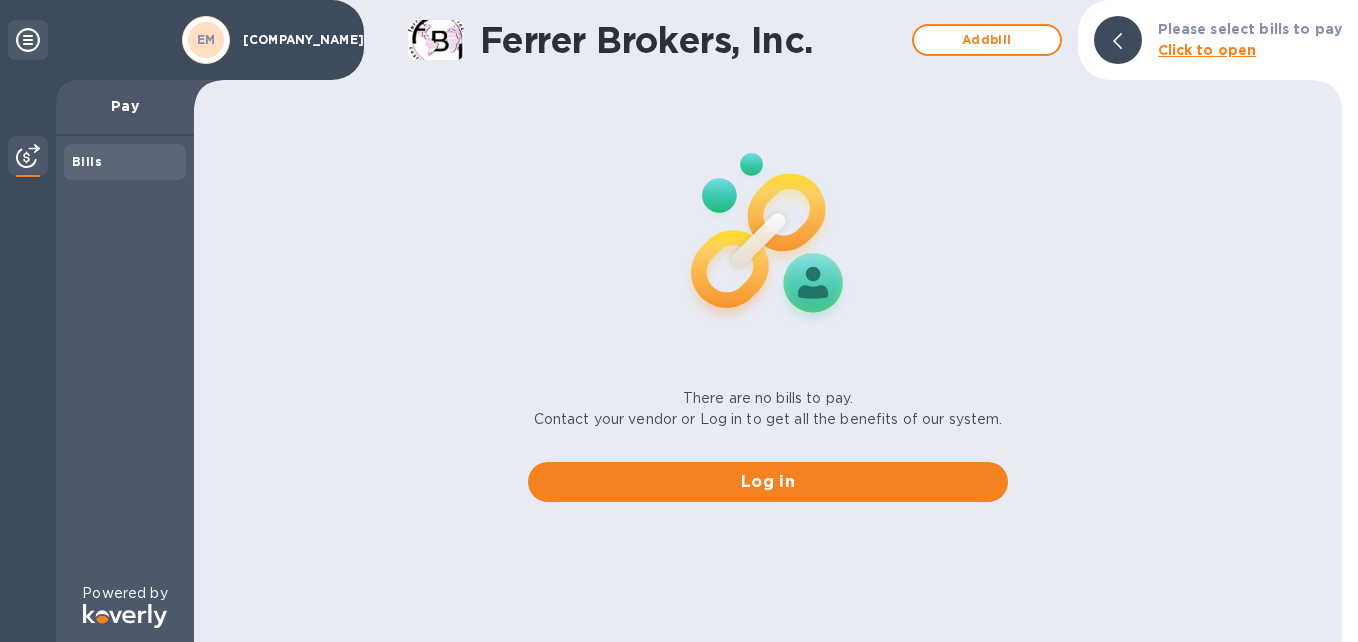 scroll, scrollTop: 0, scrollLeft: 0, axis: both 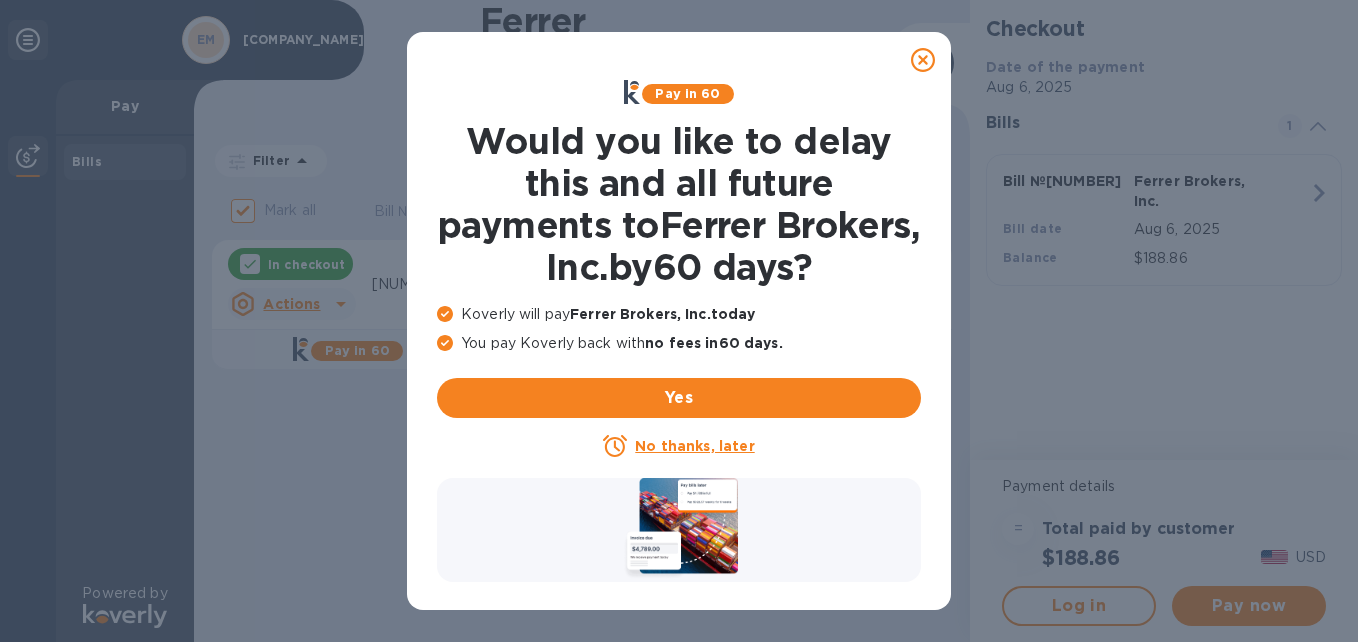 click 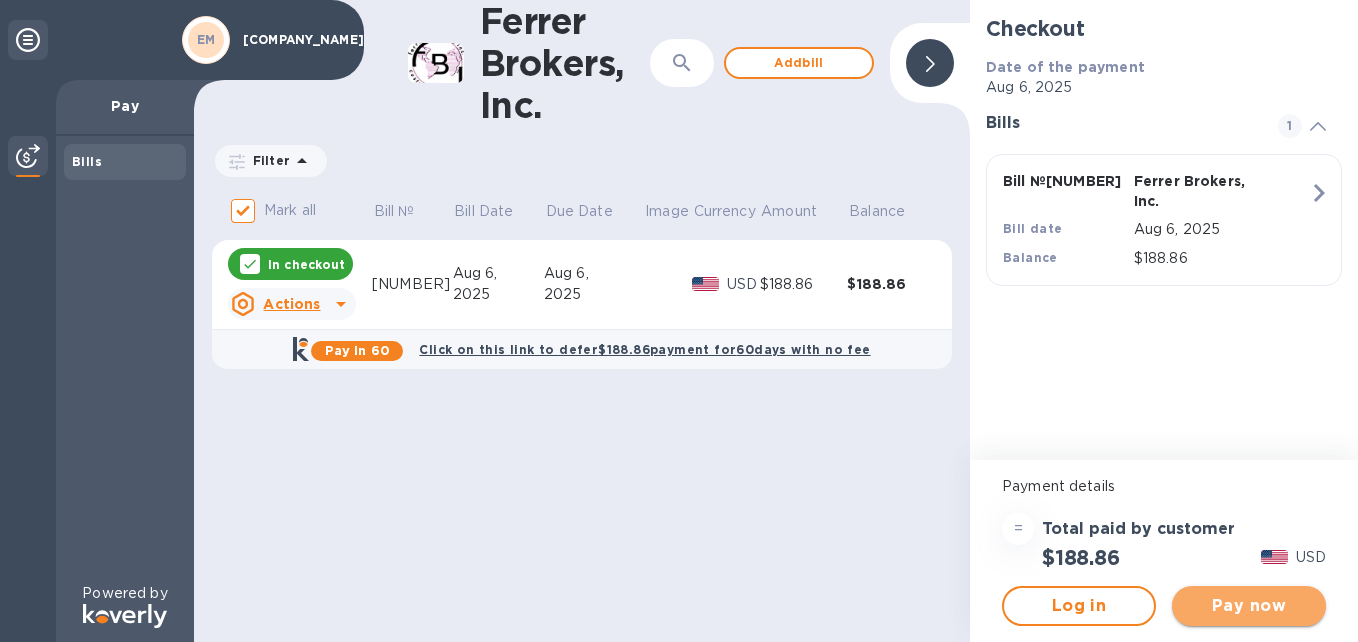 click on "Pay now" at bounding box center [1249, 606] 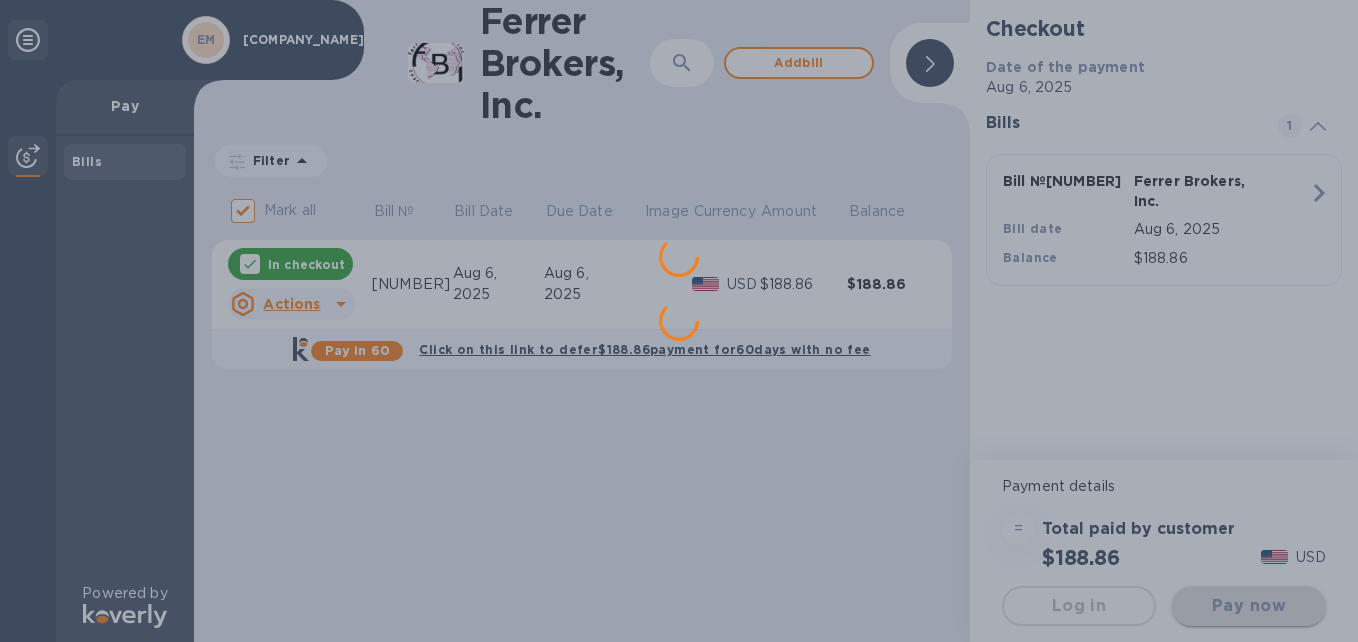 scroll, scrollTop: 0, scrollLeft: 0, axis: both 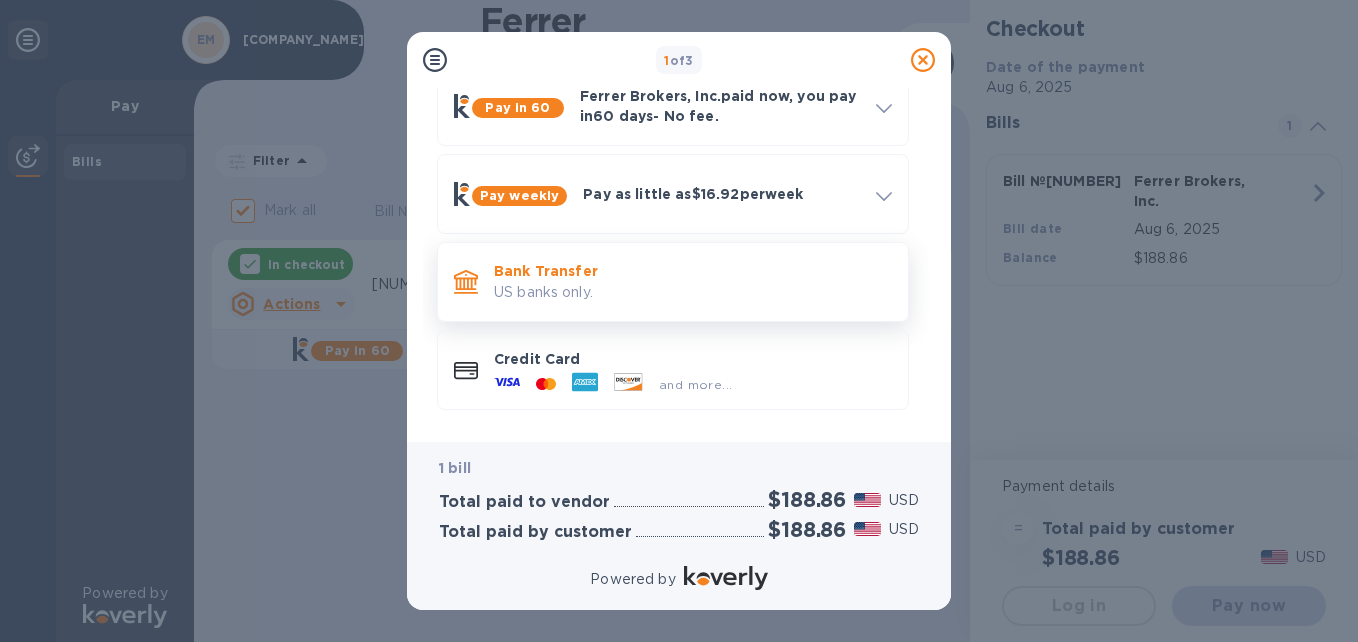 click on "US banks only." at bounding box center [693, 292] 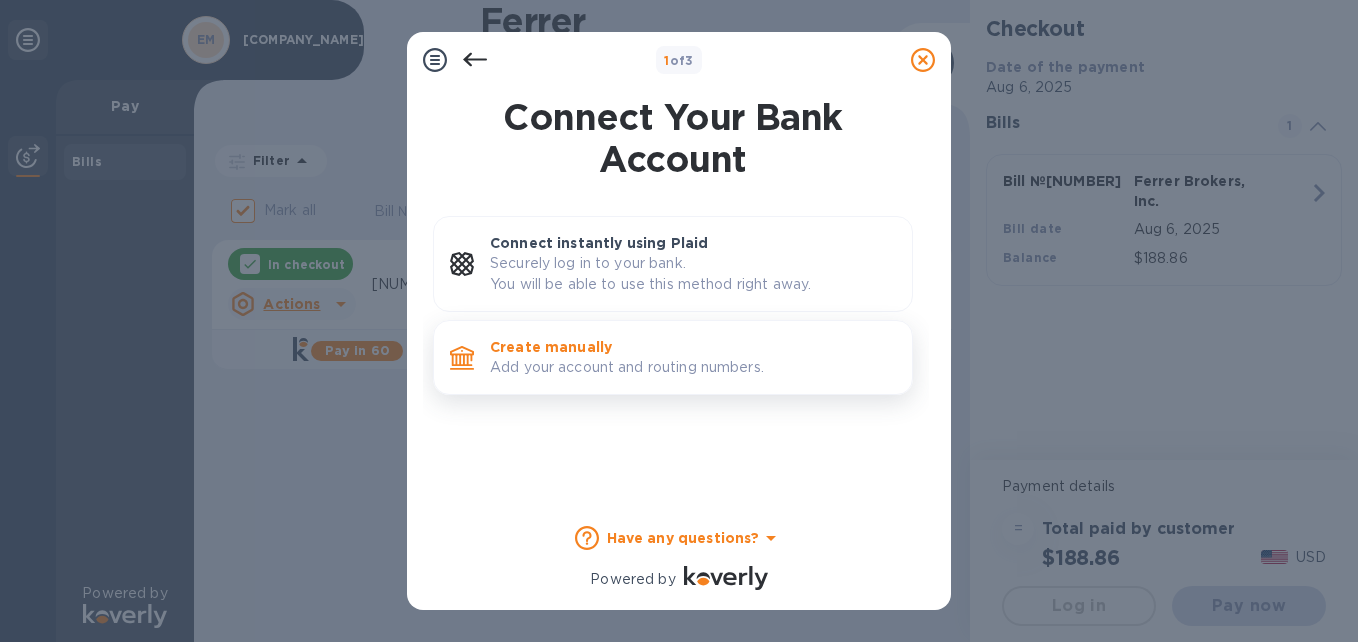 click on "Add your account and routing numbers." at bounding box center (693, 367) 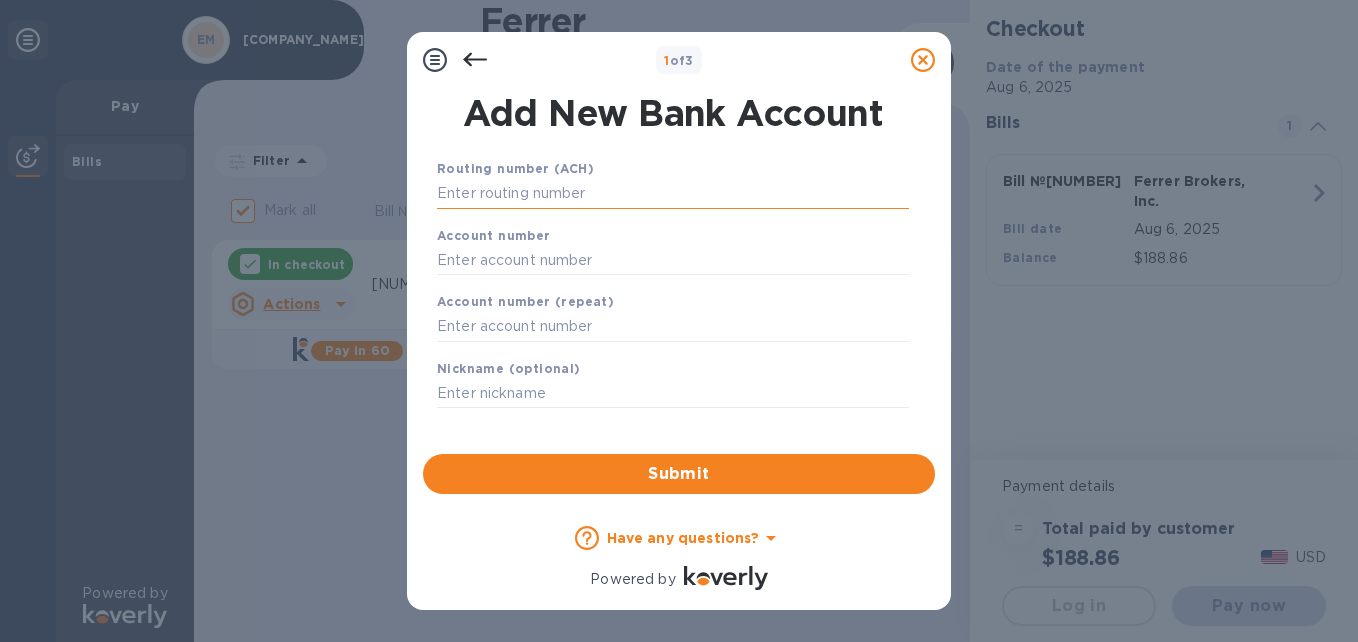 click at bounding box center [673, 194] 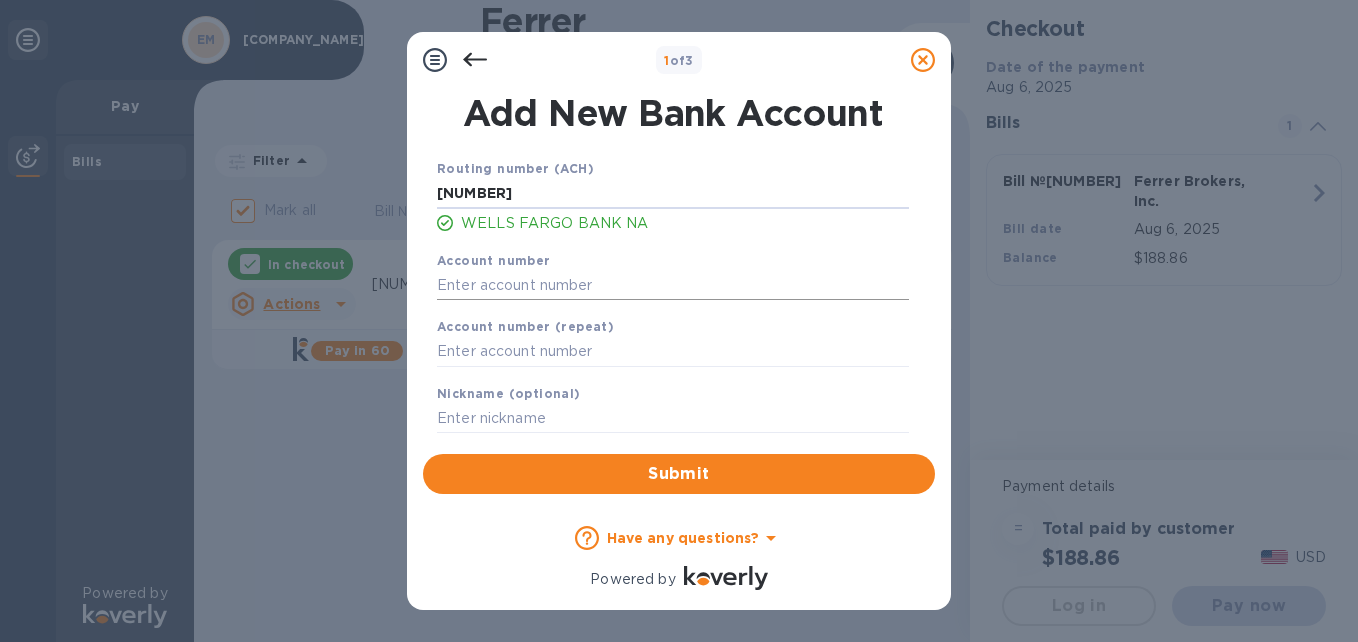 type on "[NUMBER]" 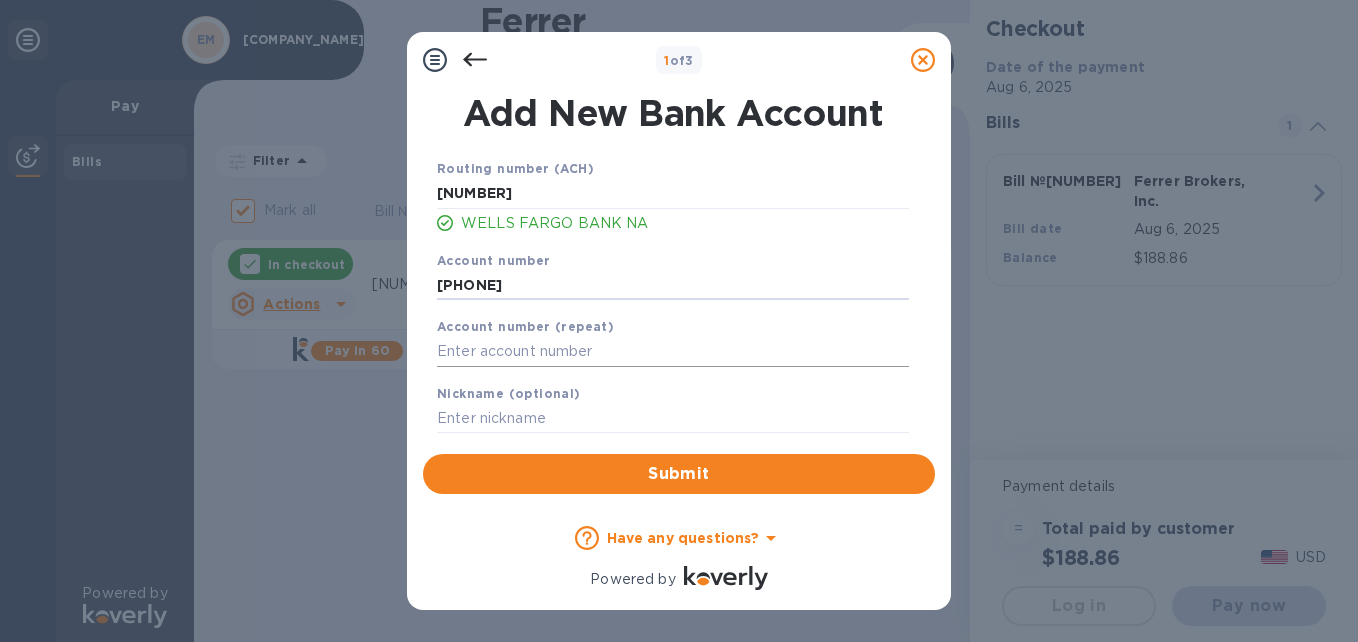 type on "[PHONE]" 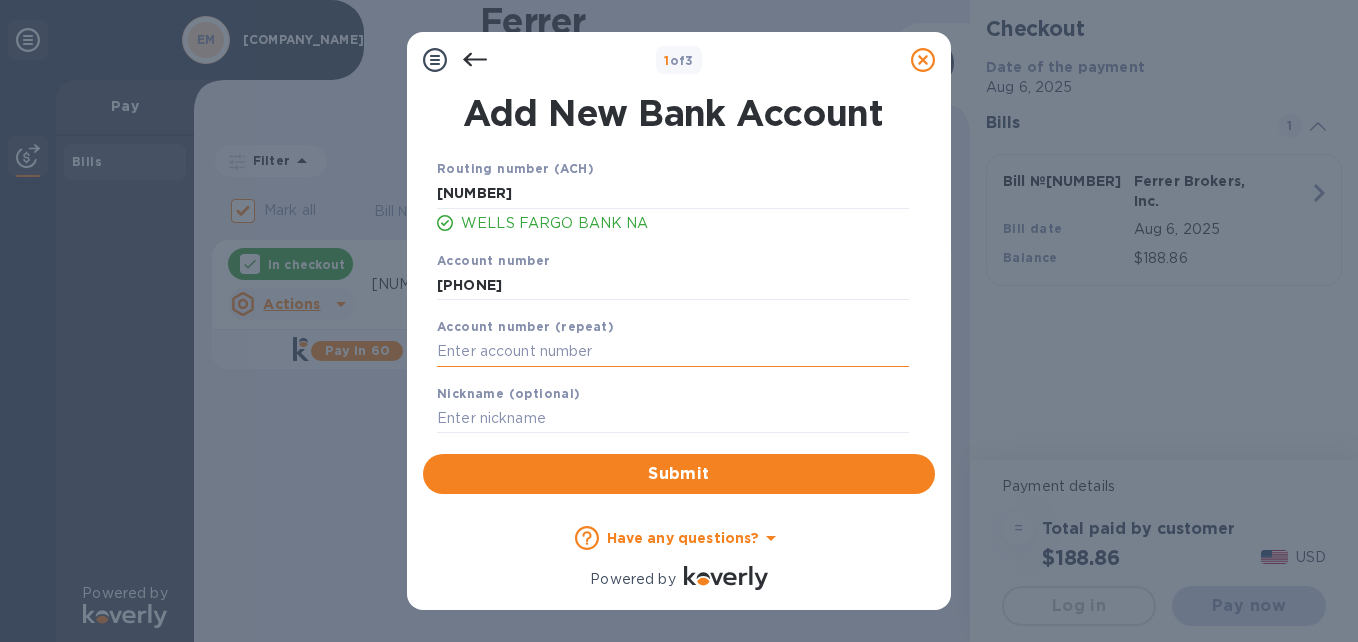 click at bounding box center [673, 352] 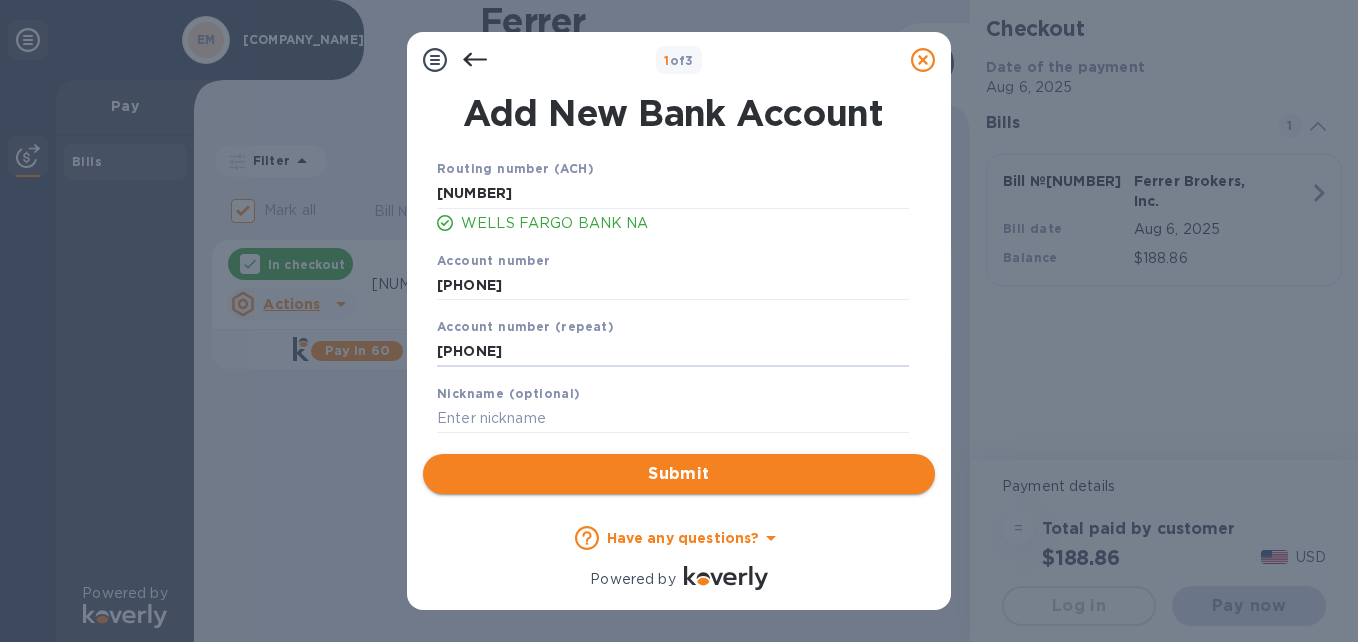 type on "[PHONE]" 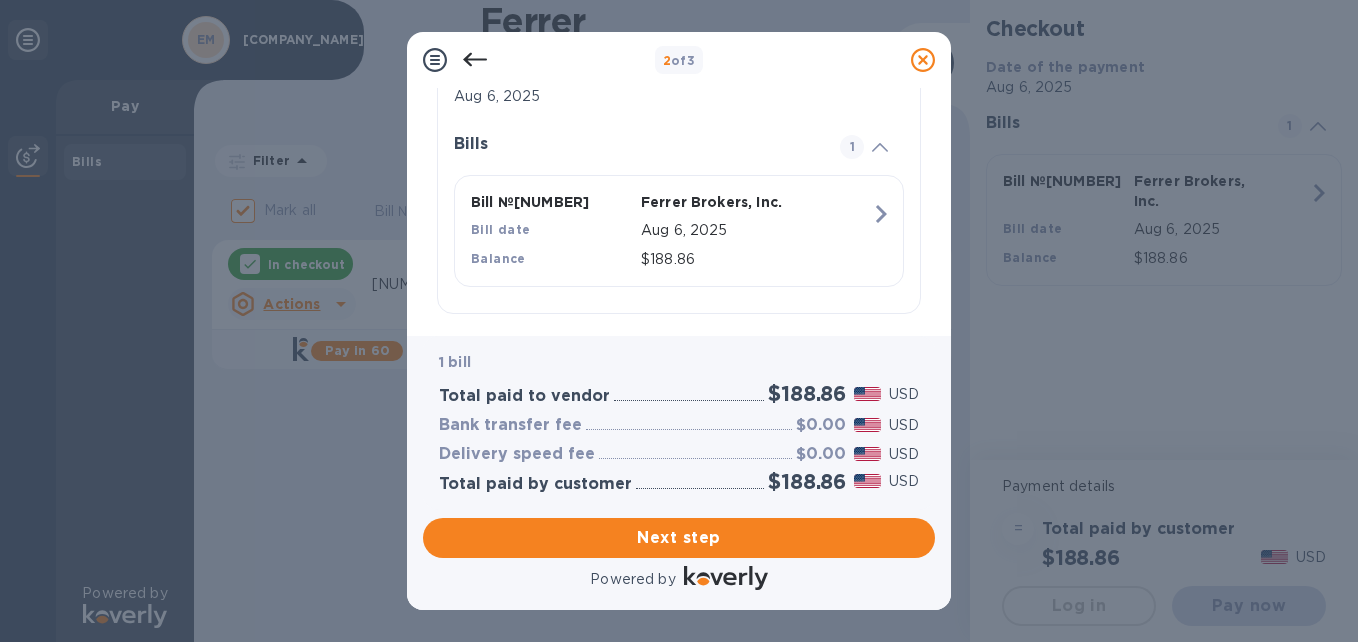 scroll, scrollTop: 453, scrollLeft: 0, axis: vertical 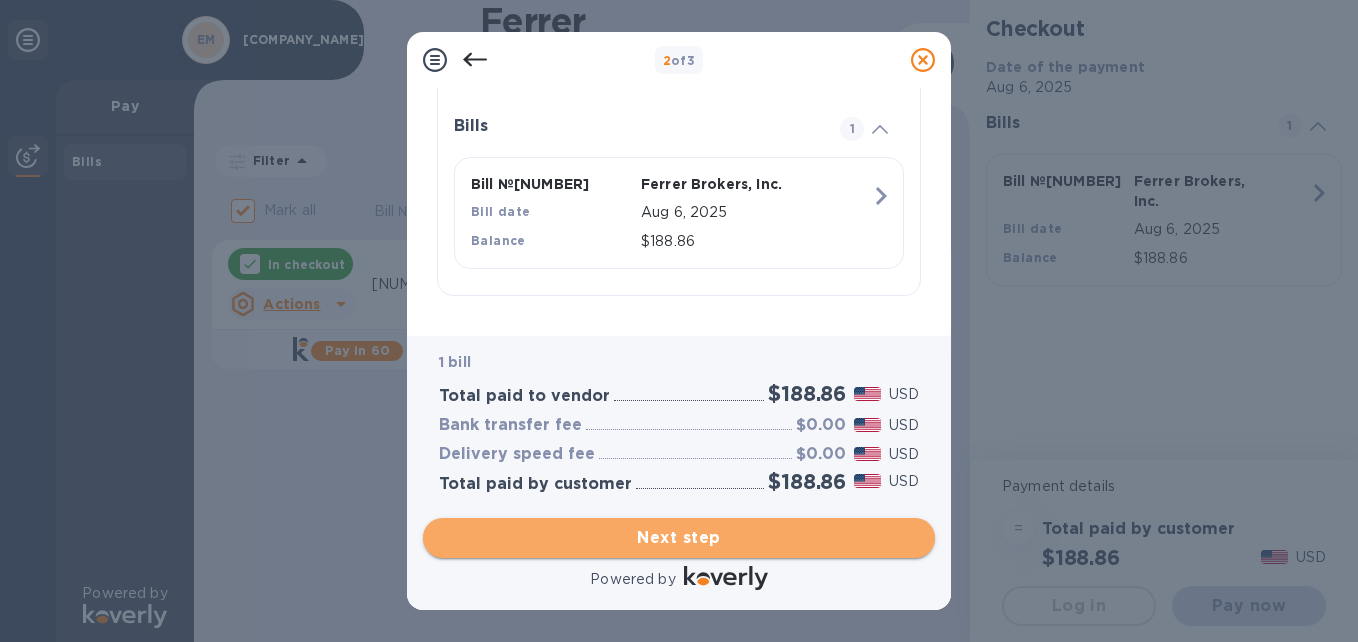 click on "Next step" at bounding box center (679, 538) 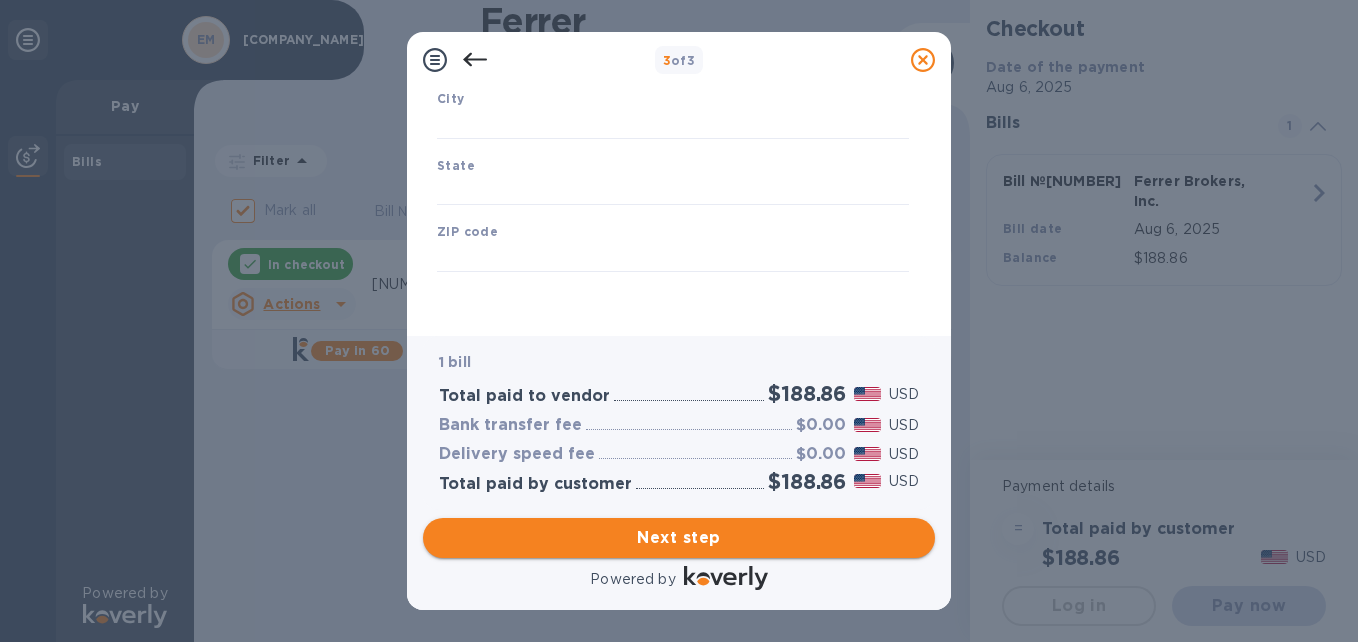 type on "United States" 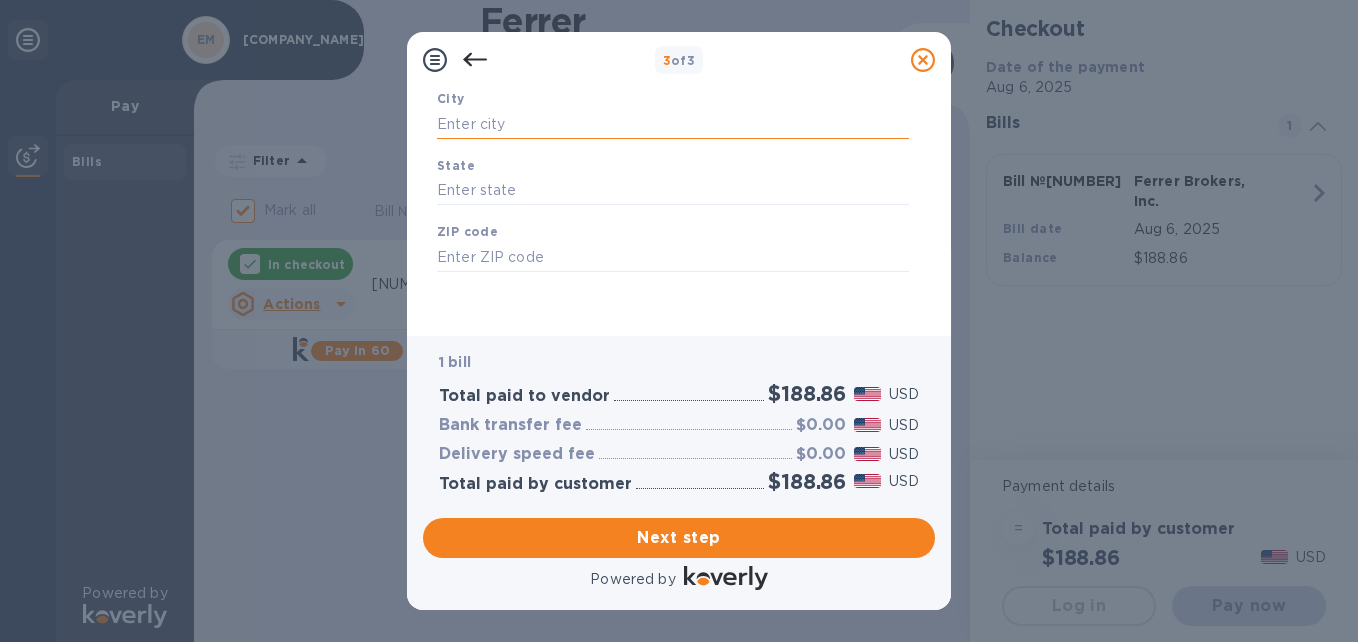 click at bounding box center [673, 124] 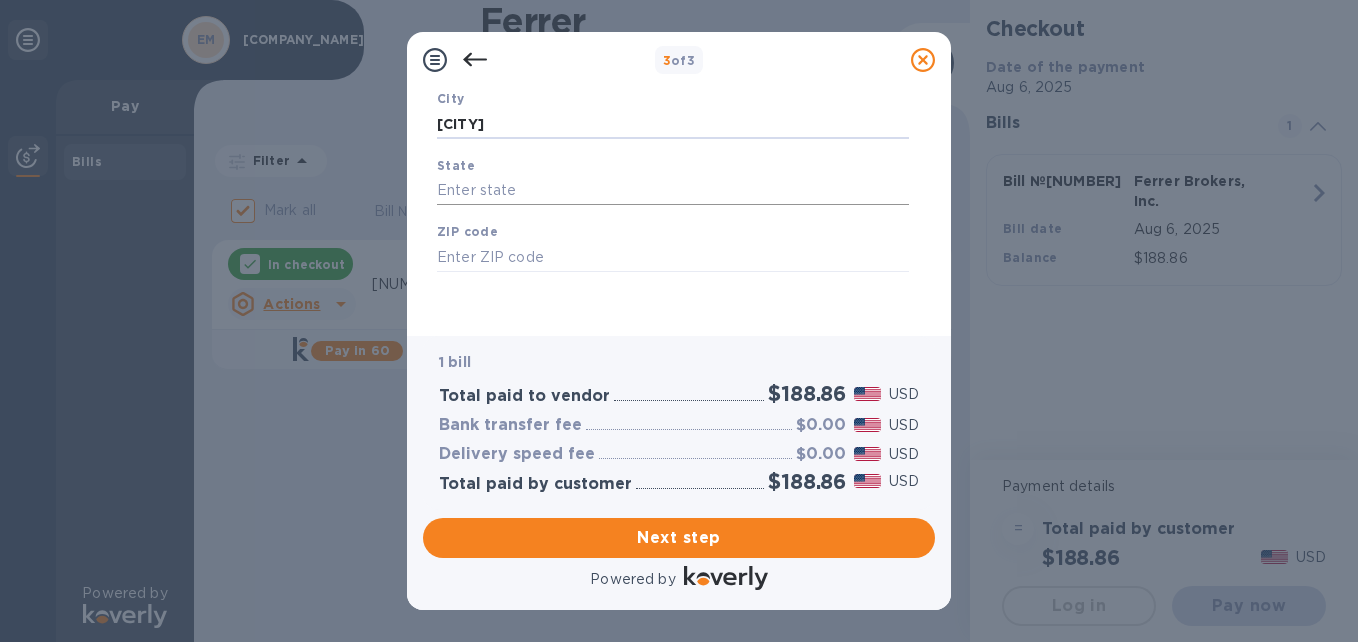 type on "[CITY]" 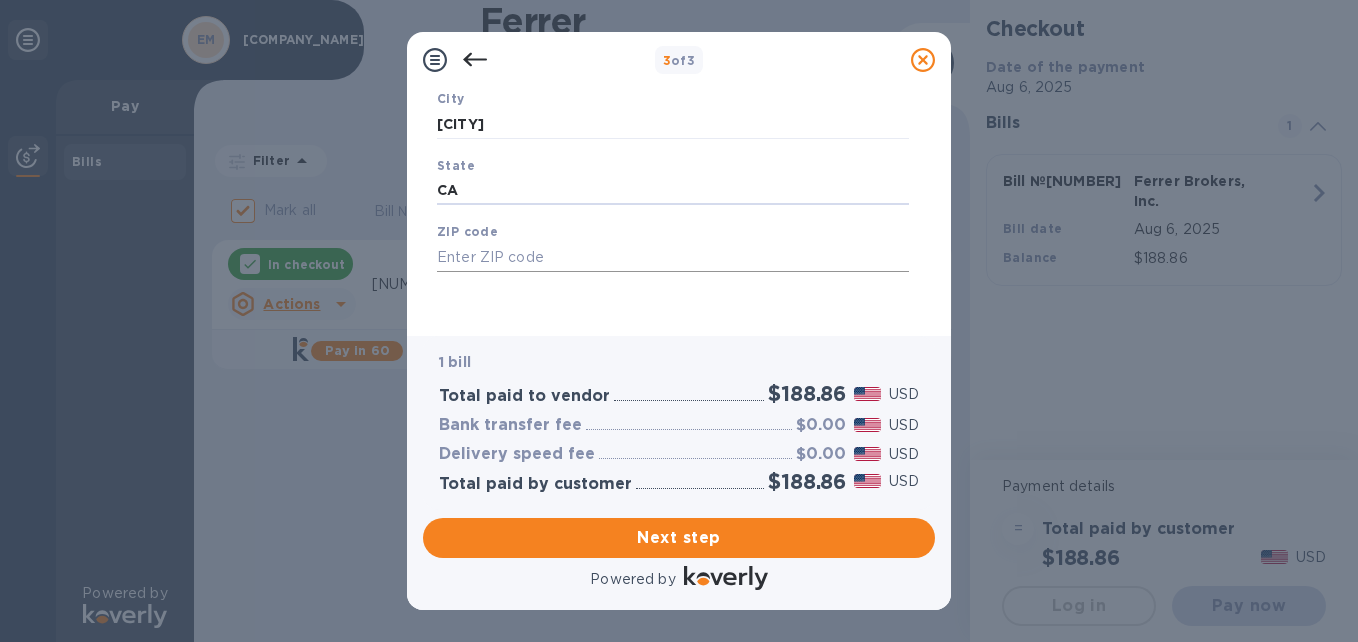 type on "CA" 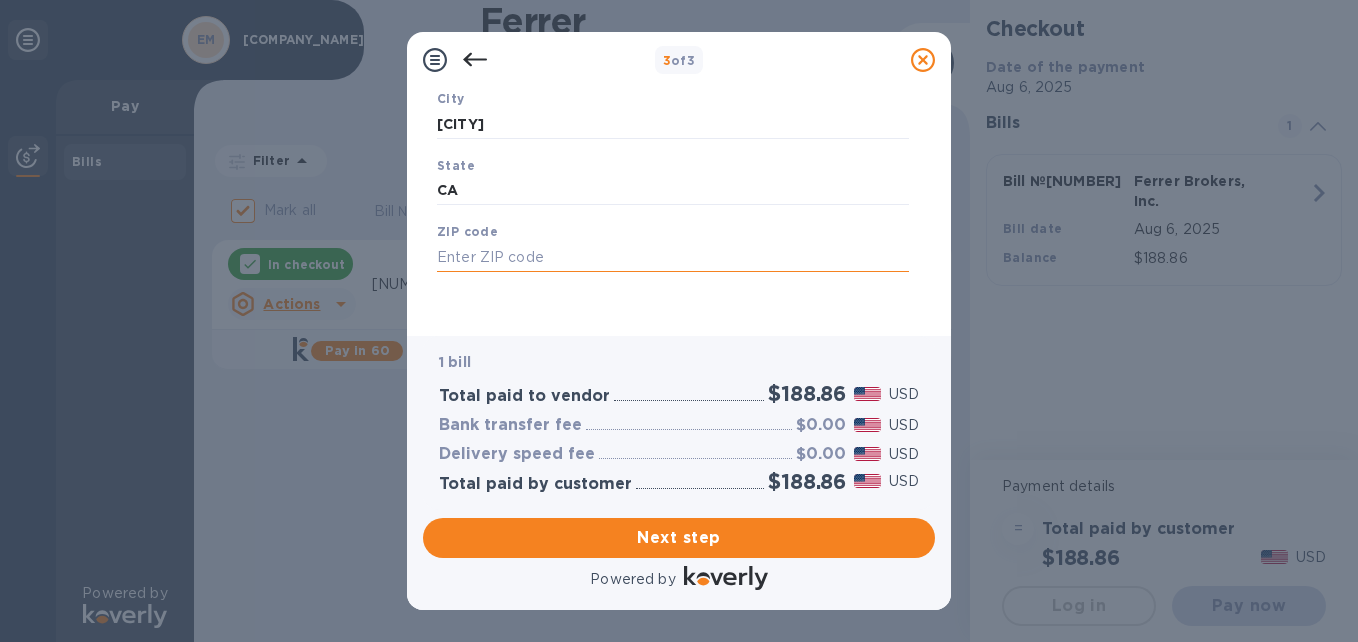 click at bounding box center [673, 257] 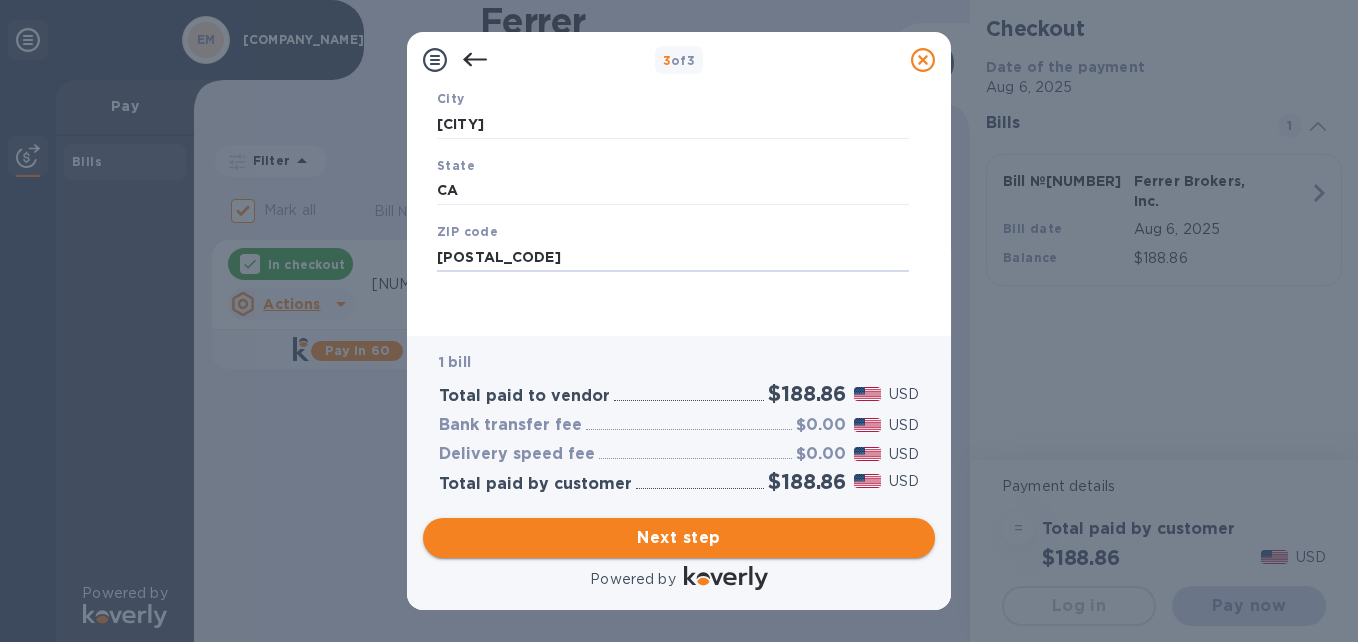 type on "[POSTAL_CODE]" 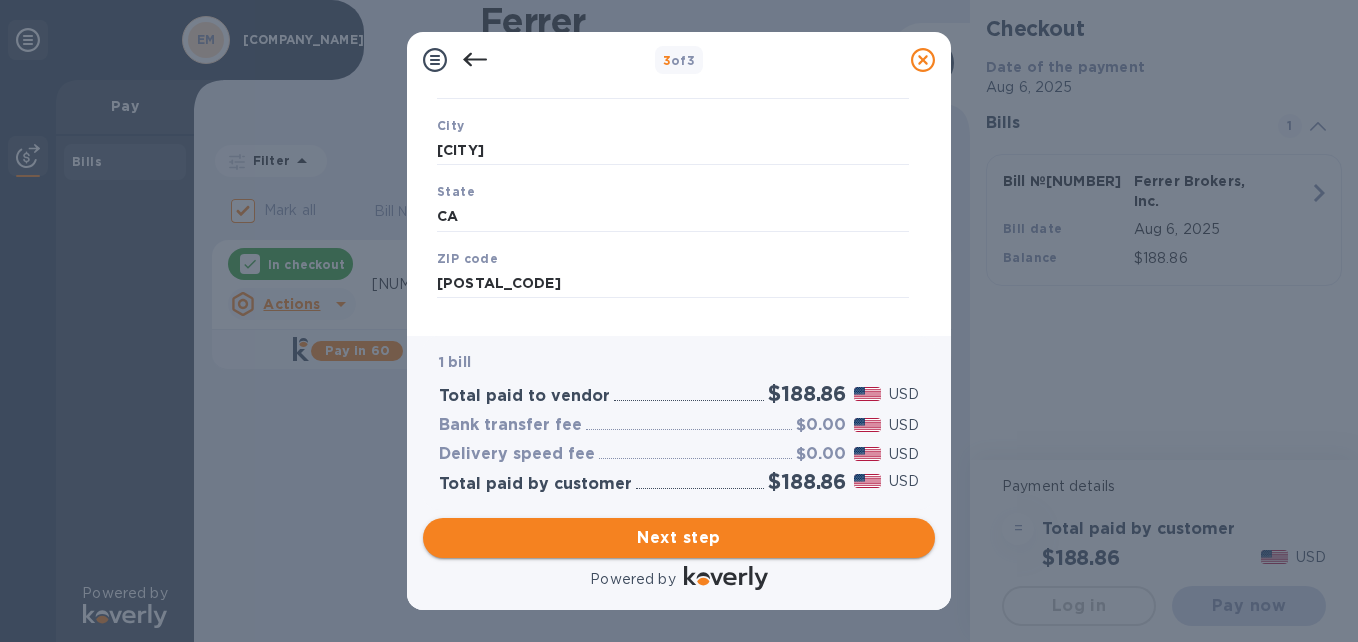 scroll, scrollTop: 362, scrollLeft: 0, axis: vertical 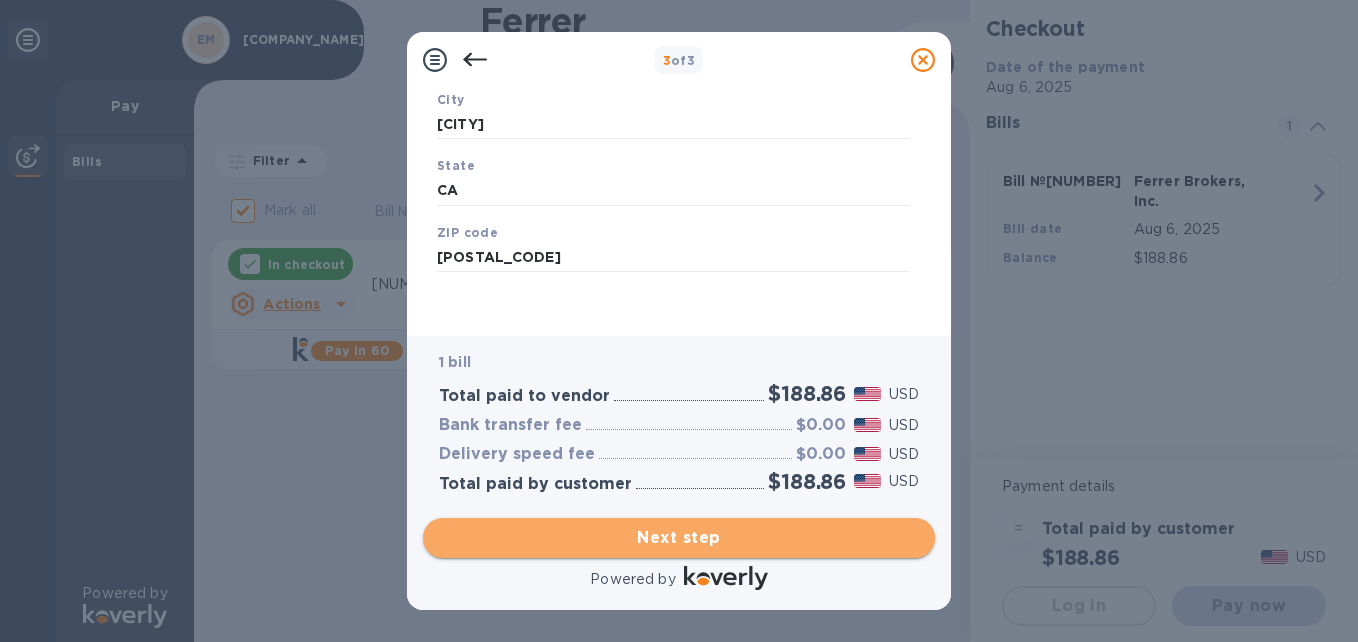 click on "Next step" at bounding box center (679, 538) 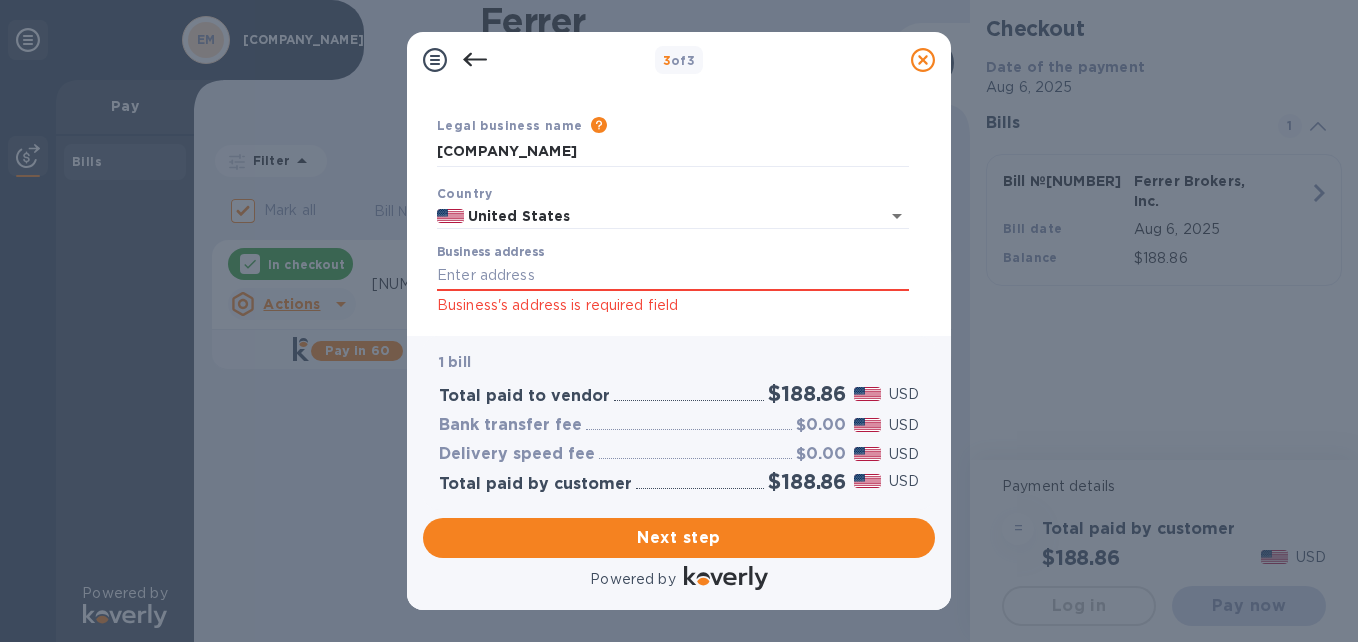 scroll, scrollTop: 100, scrollLeft: 0, axis: vertical 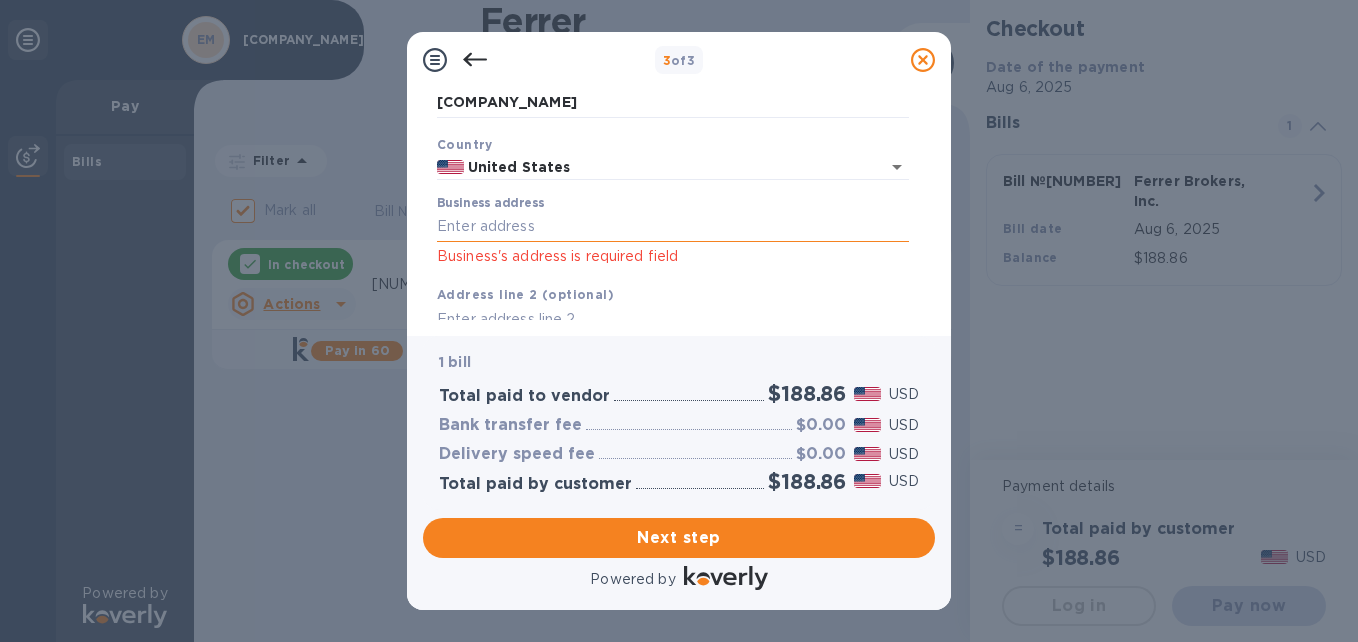 click on "Business address" at bounding box center (673, 227) 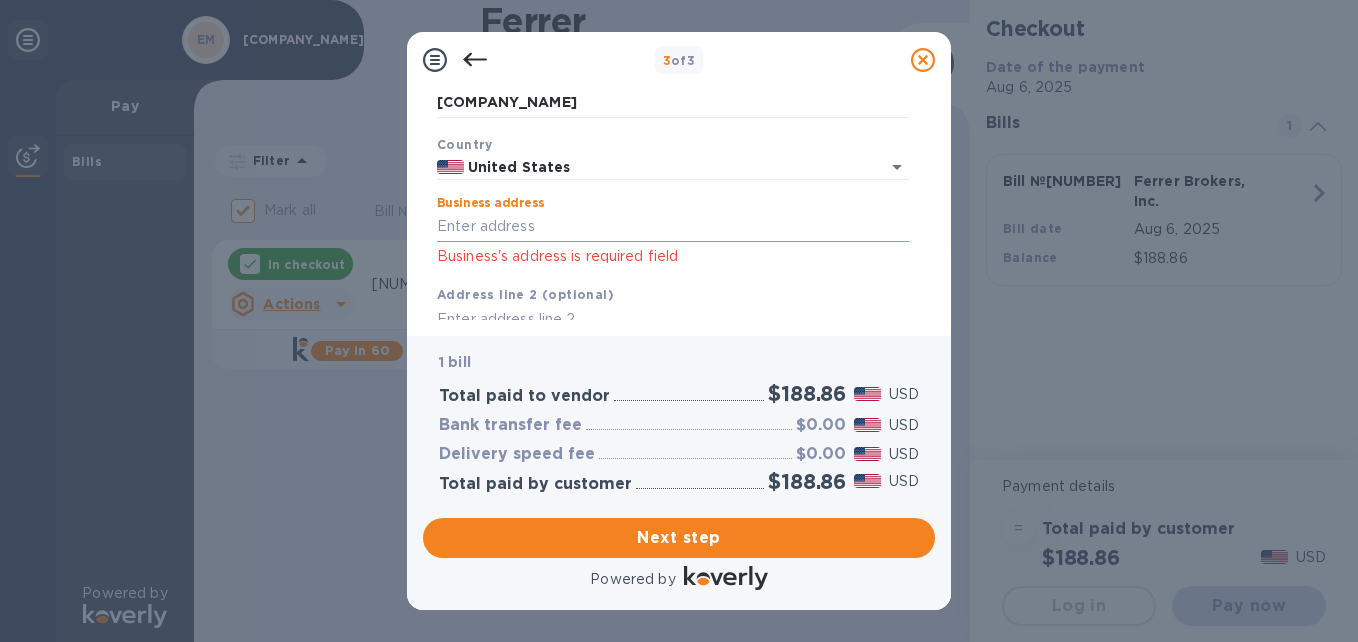 click on "Business address" at bounding box center [673, 227] 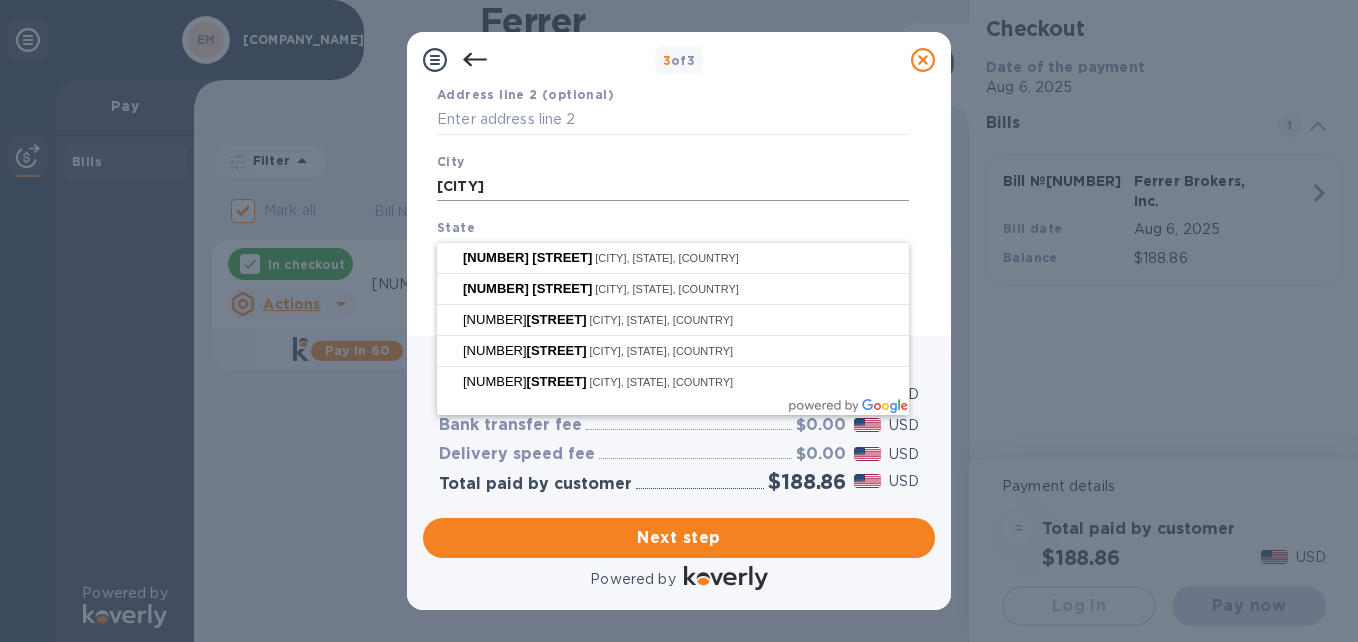 scroll, scrollTop: 200, scrollLeft: 0, axis: vertical 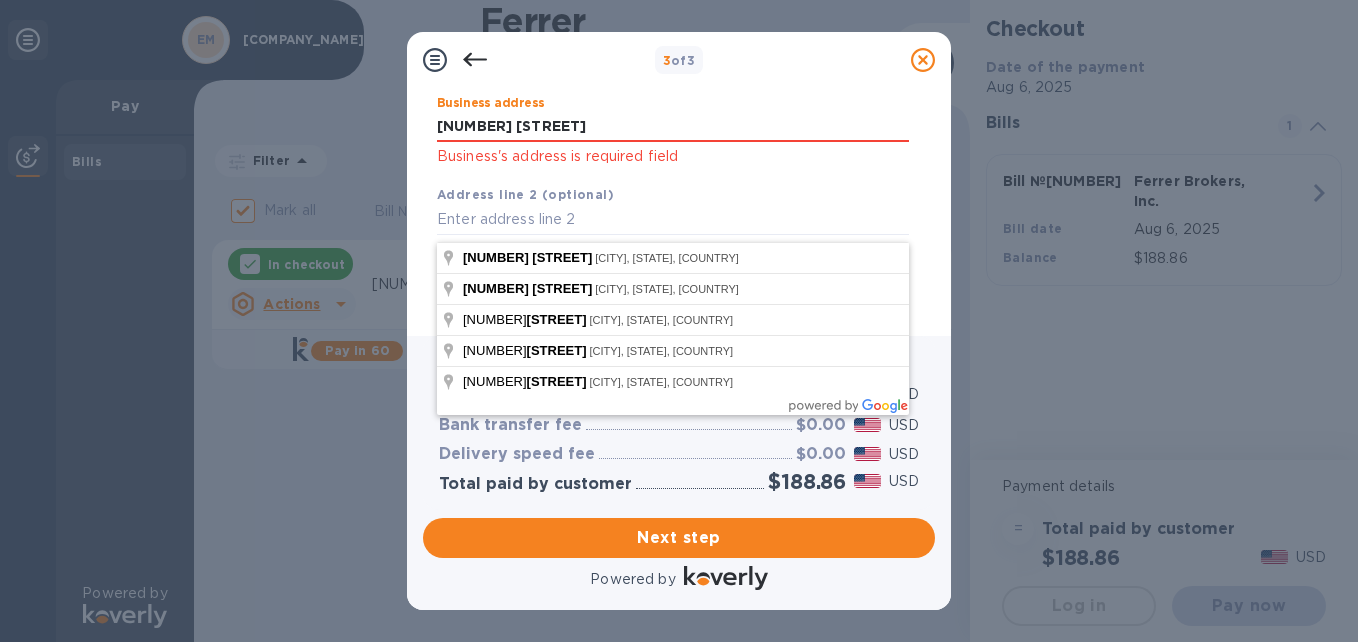type on "[NUMBER] [STREET]" 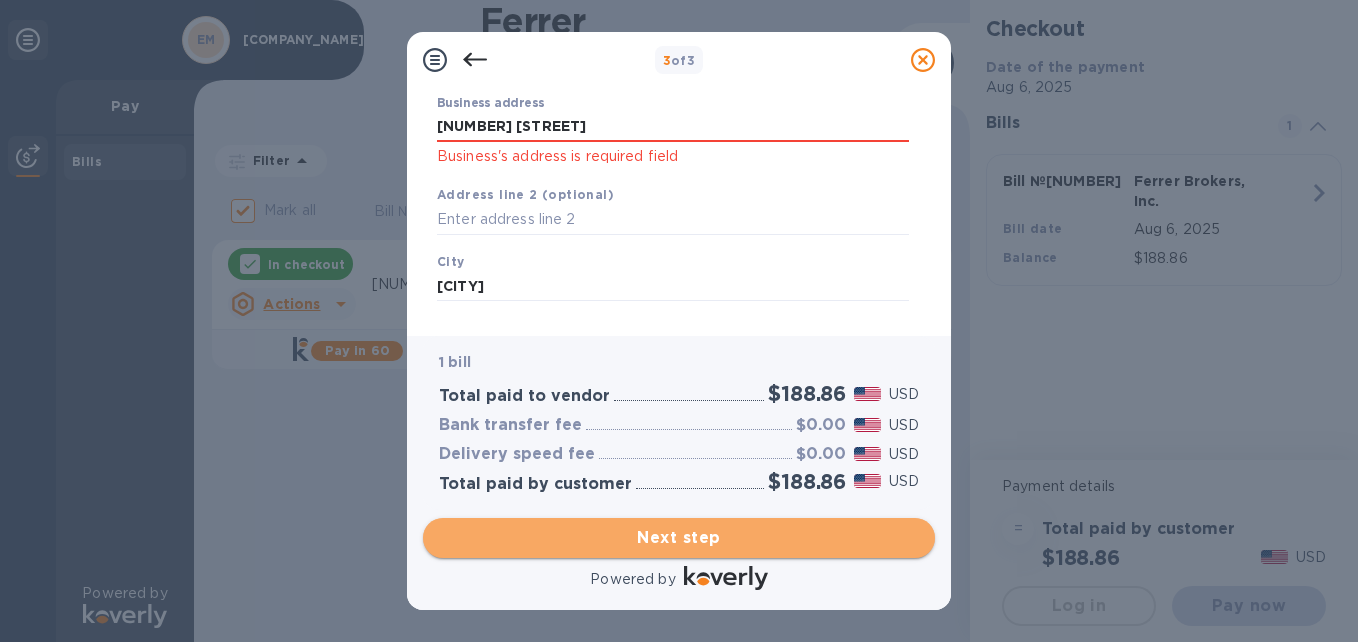 click on "Next step" at bounding box center (679, 538) 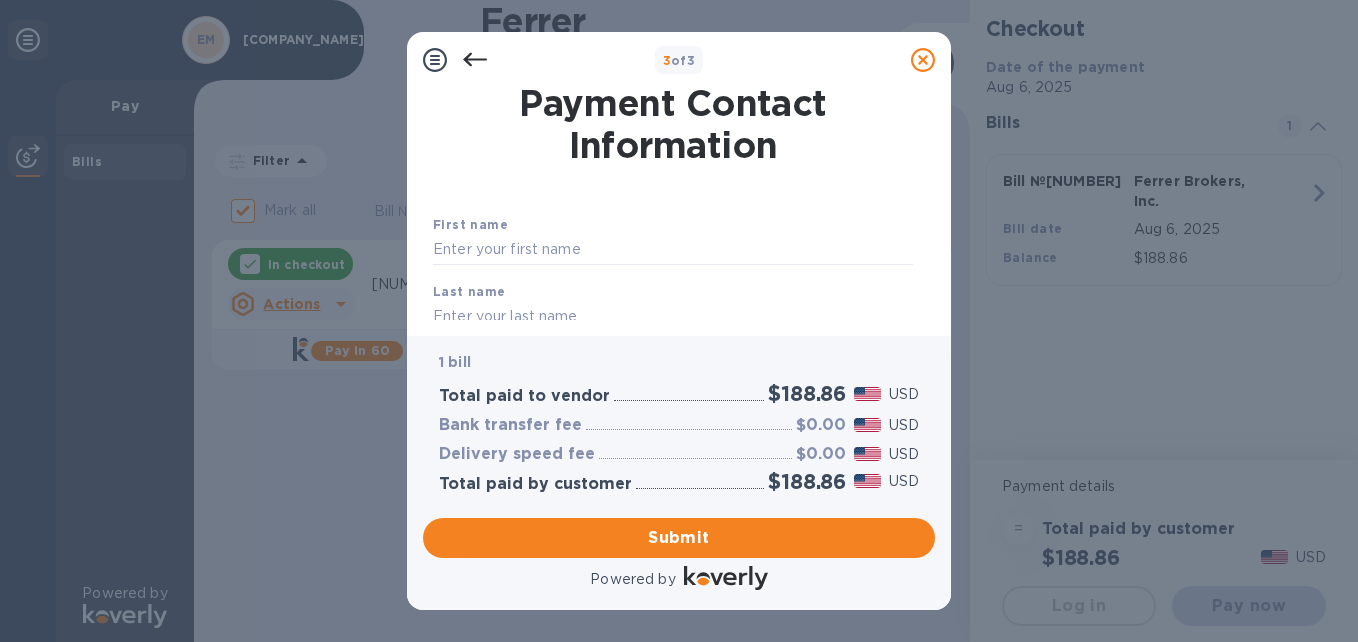scroll, scrollTop: 0, scrollLeft: 0, axis: both 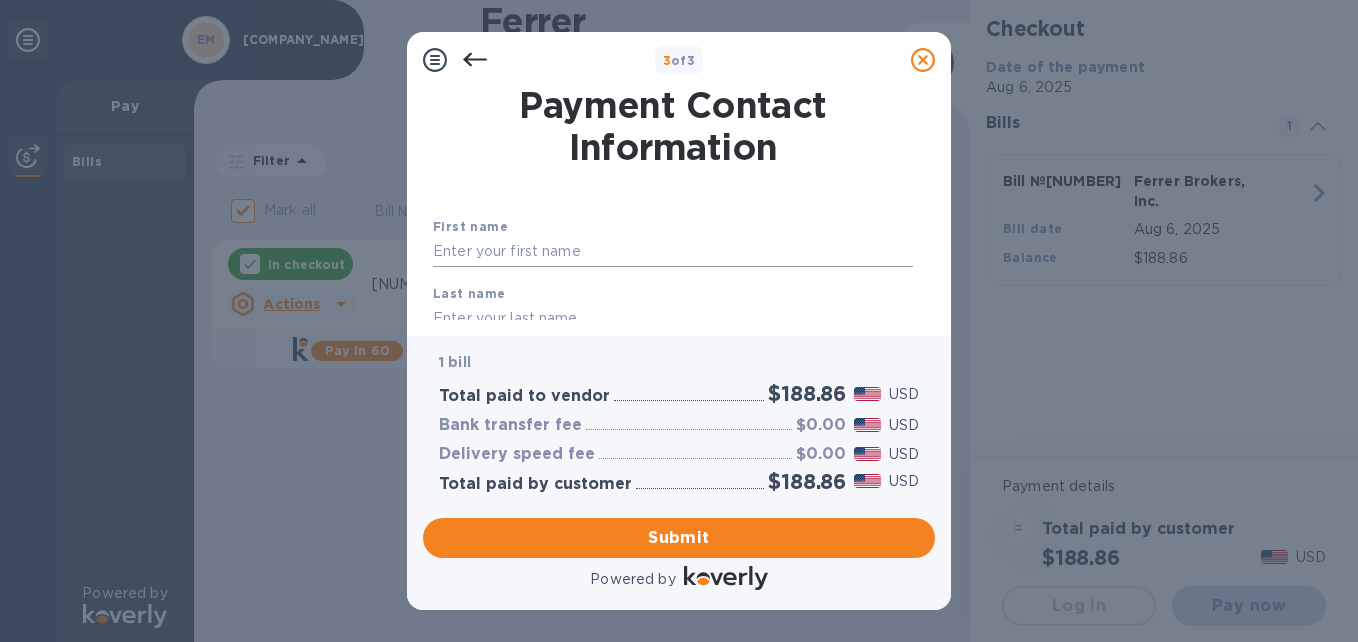 click at bounding box center [673, 252] 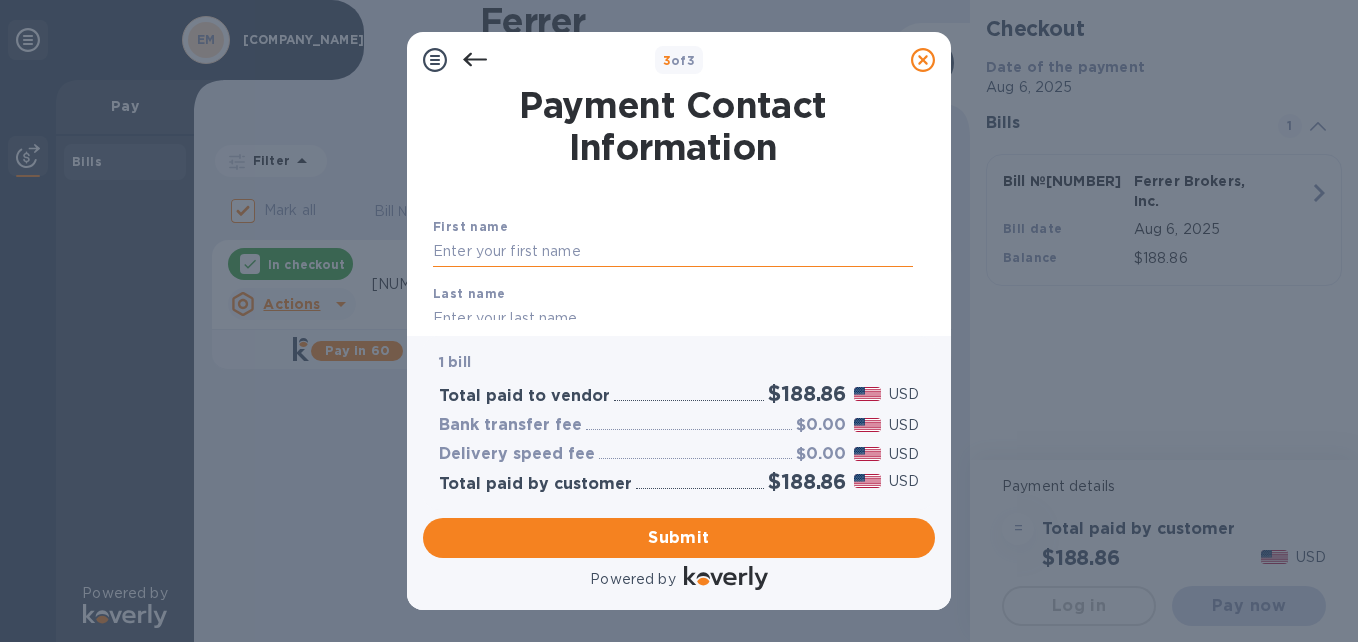 click at bounding box center [673, 252] 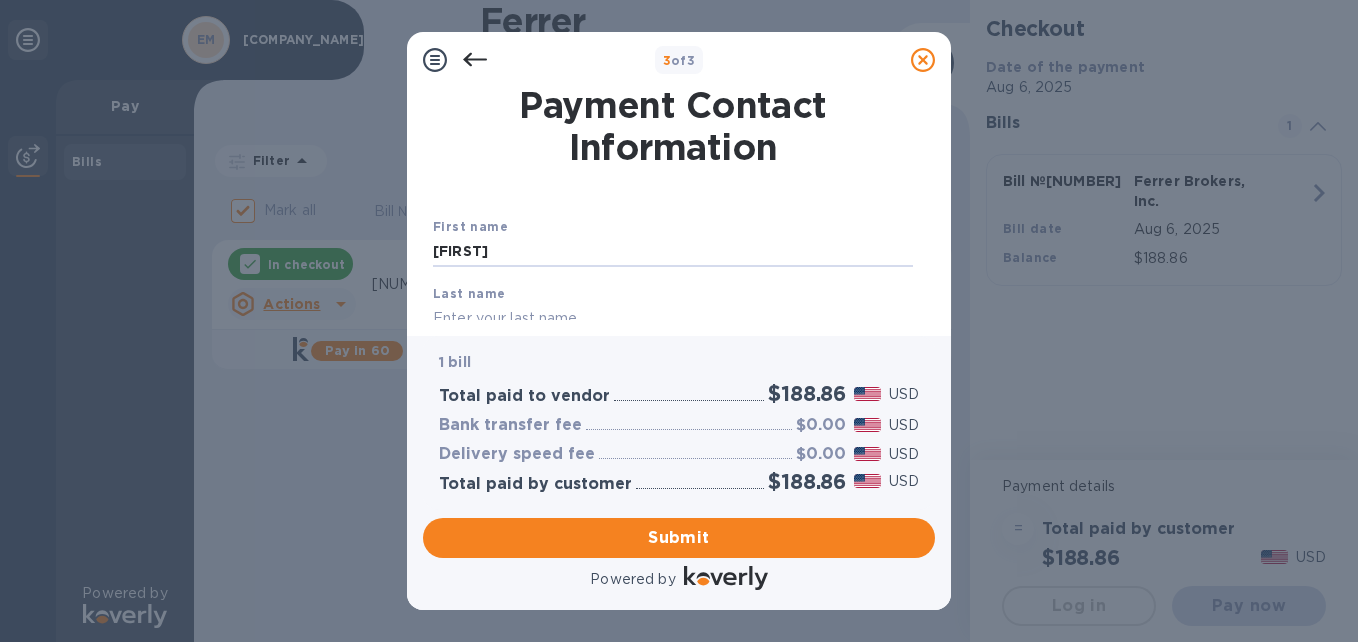 type on "[FIRST]" 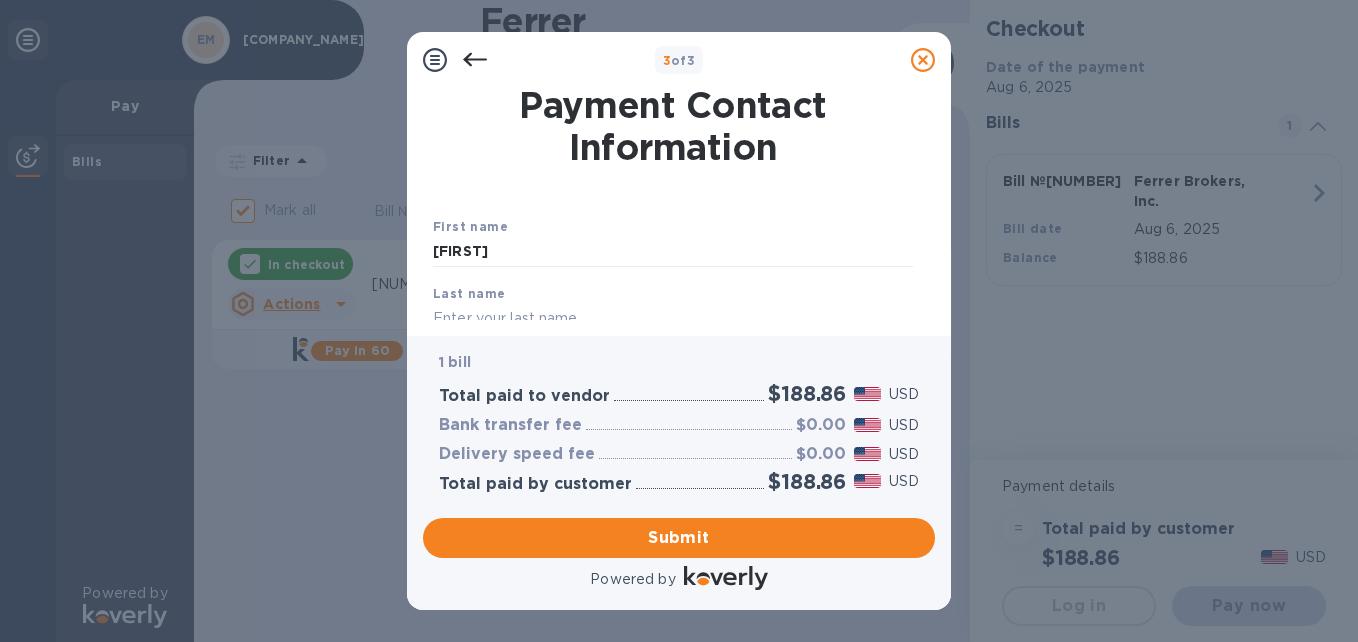 click at bounding box center (673, 318) 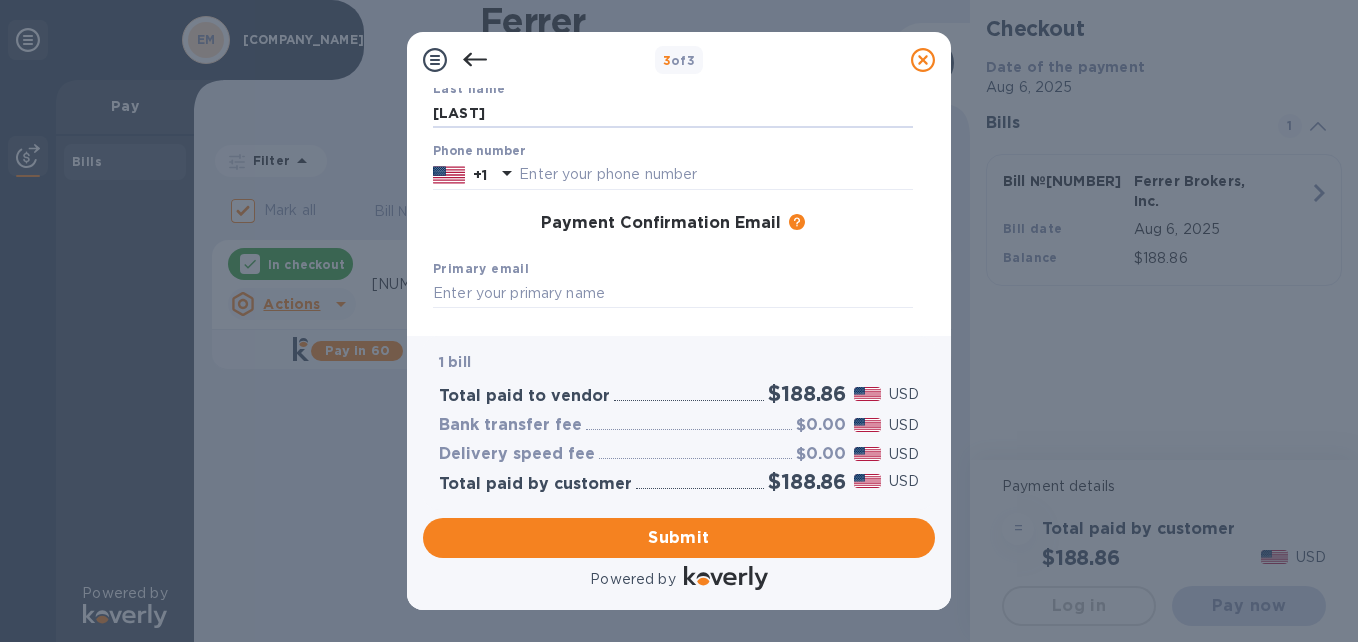 scroll, scrollTop: 305, scrollLeft: 0, axis: vertical 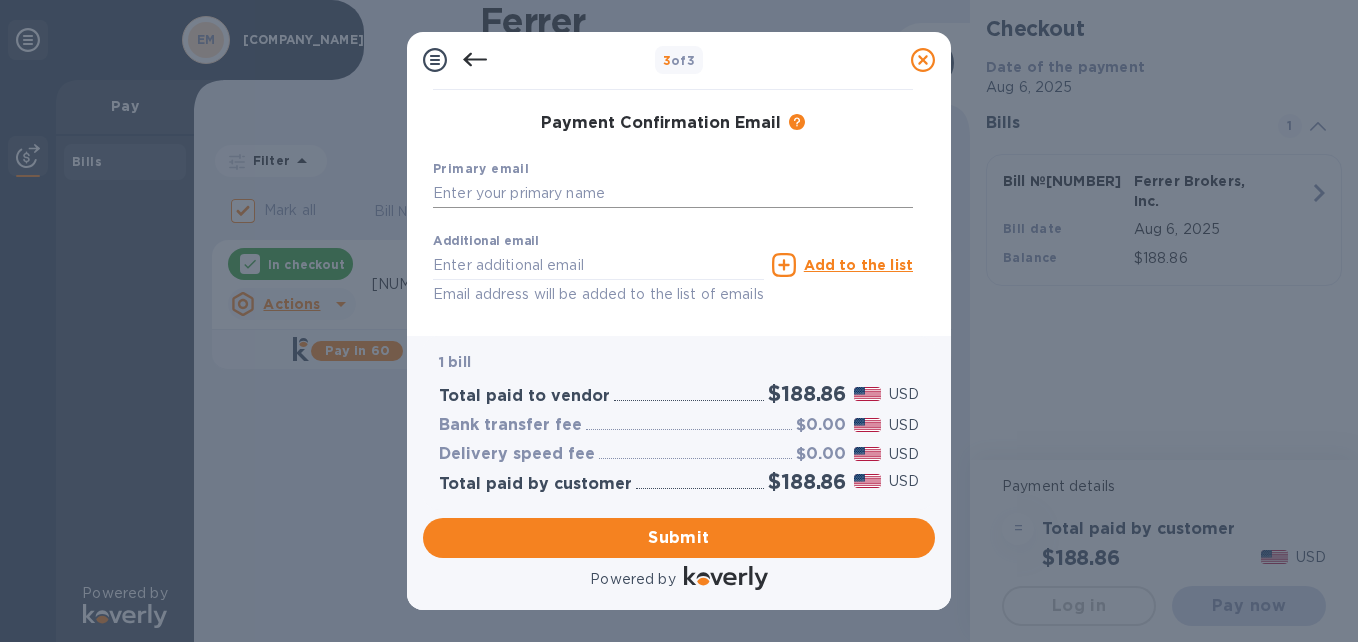 type on "[LAST]" 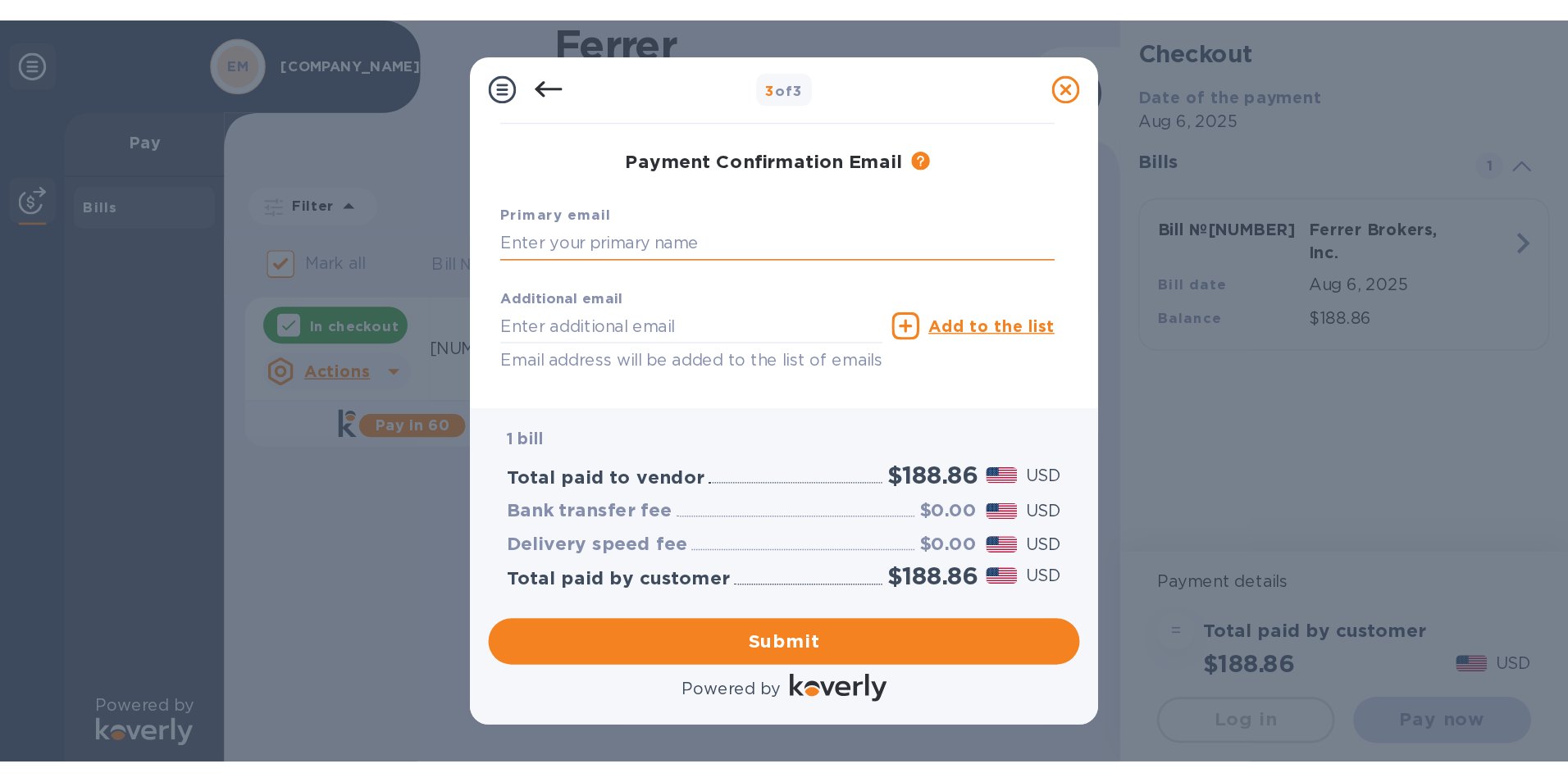 scroll, scrollTop: 314, scrollLeft: 0, axis: vertical 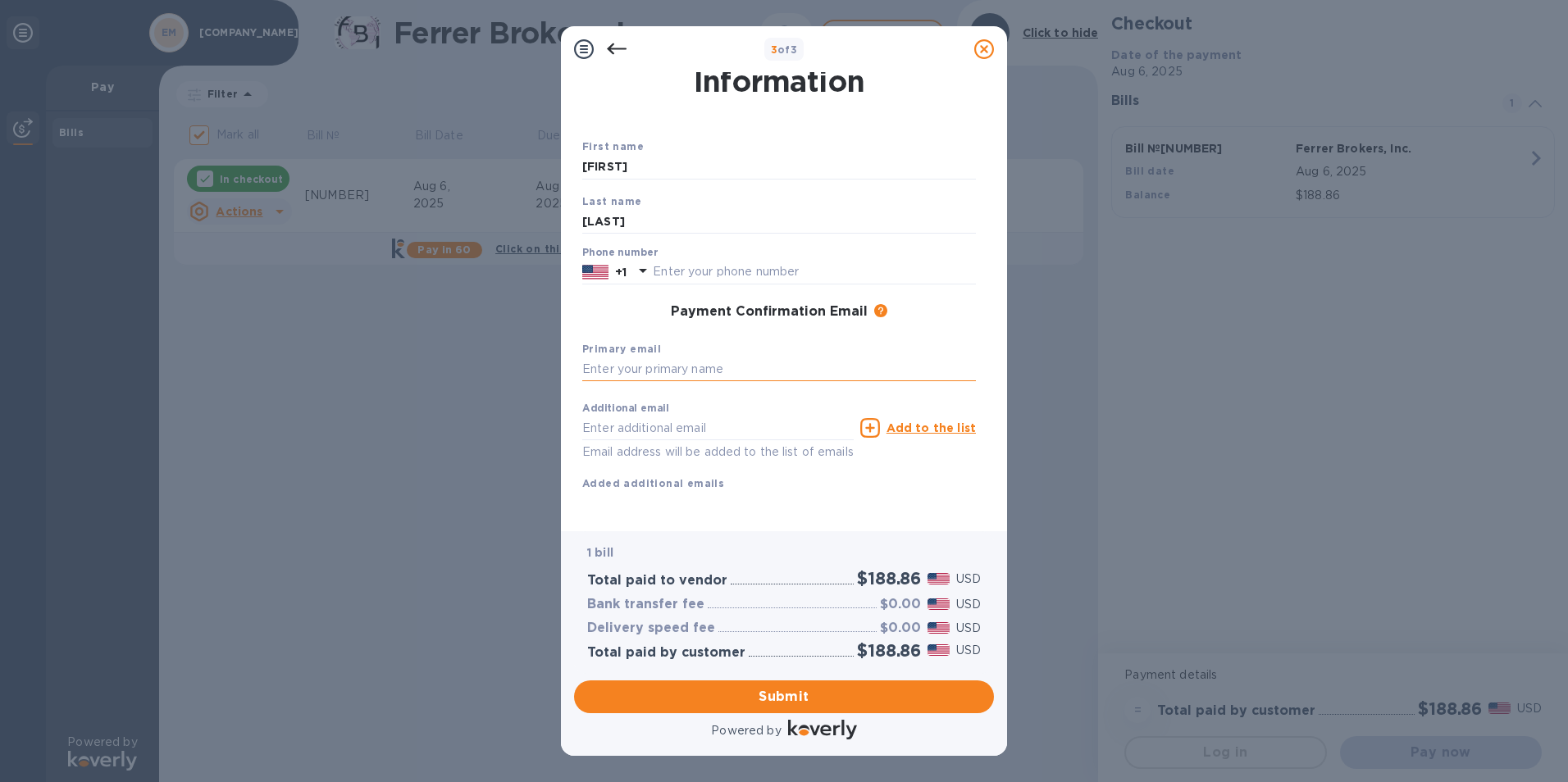 type on "A" 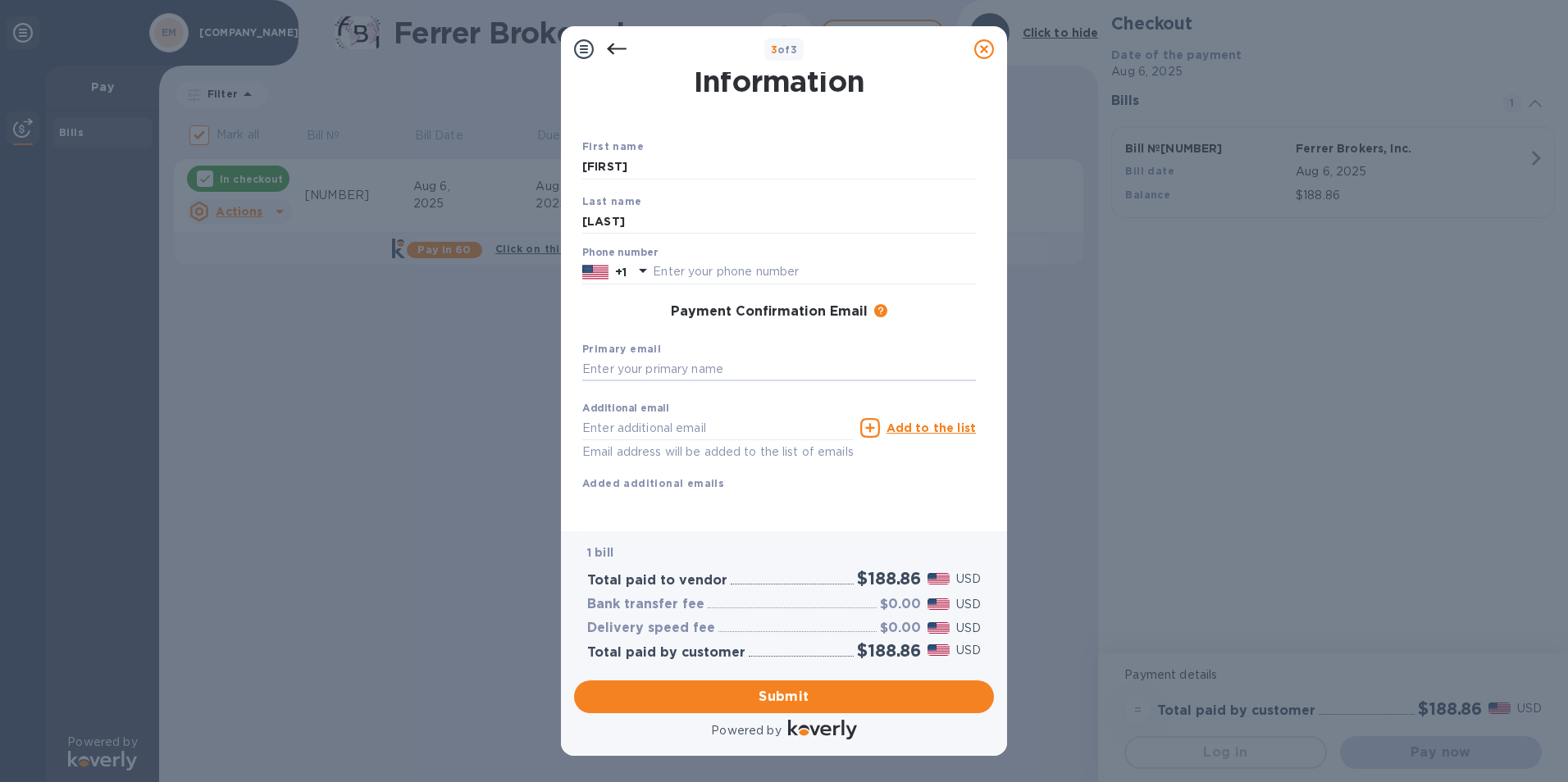 type on "a" 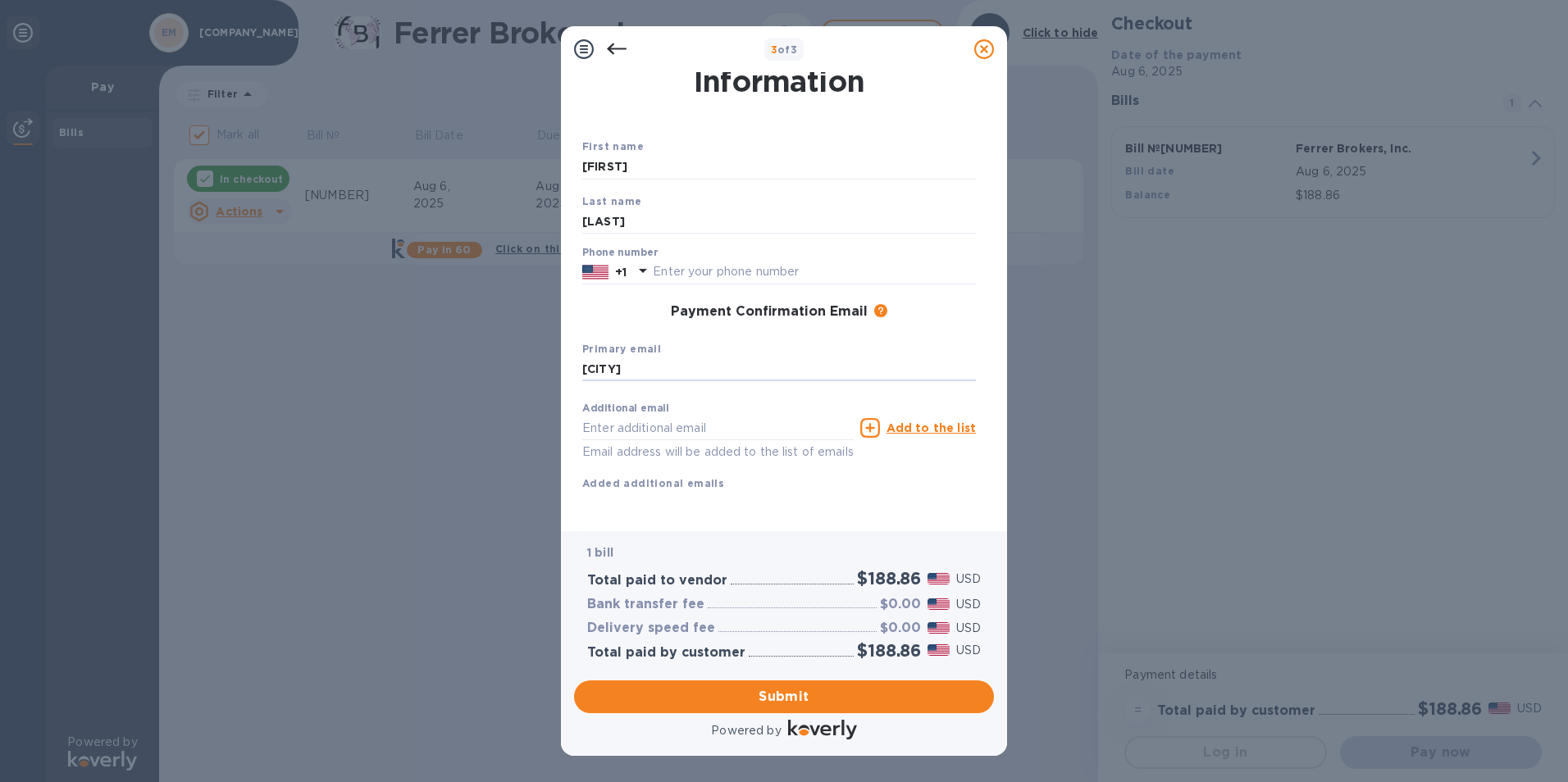 click on "Submit" at bounding box center [0, 0] 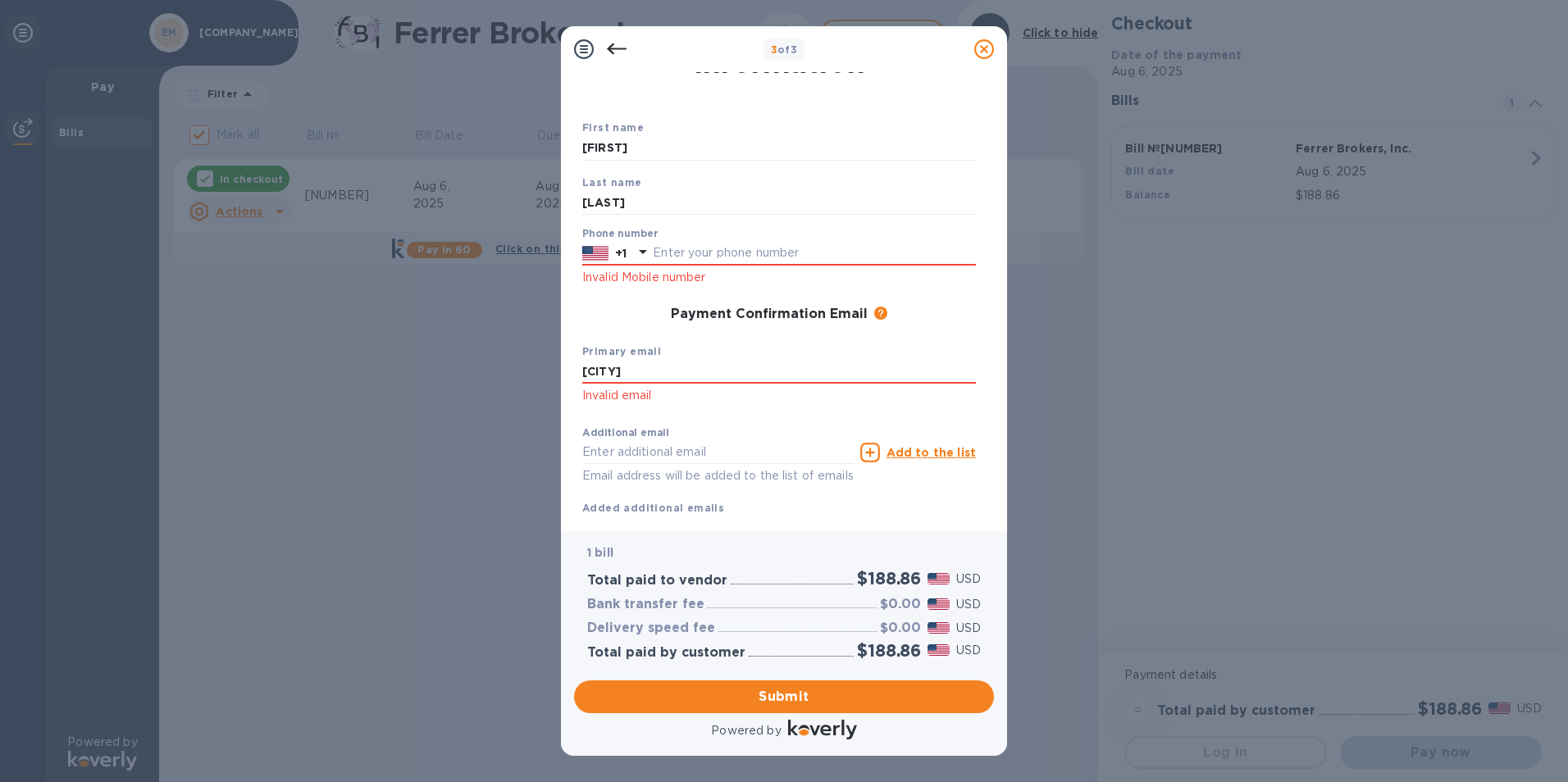 click on "Payment Confirmation Email The added email addresses will be used to send the payment confirmation." at bounding box center (779, 315) 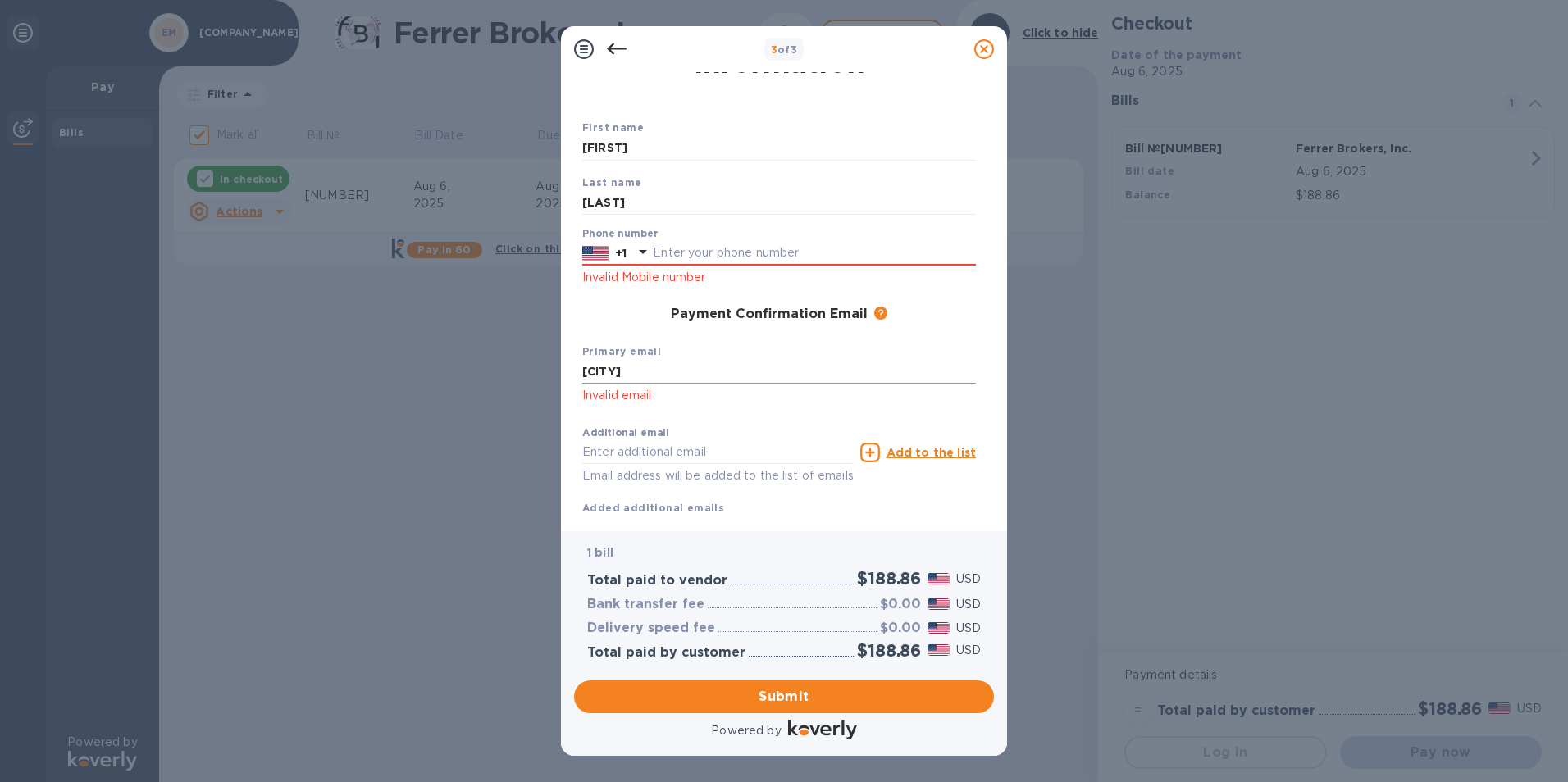 click on "[CITY]" at bounding box center (779, 372) 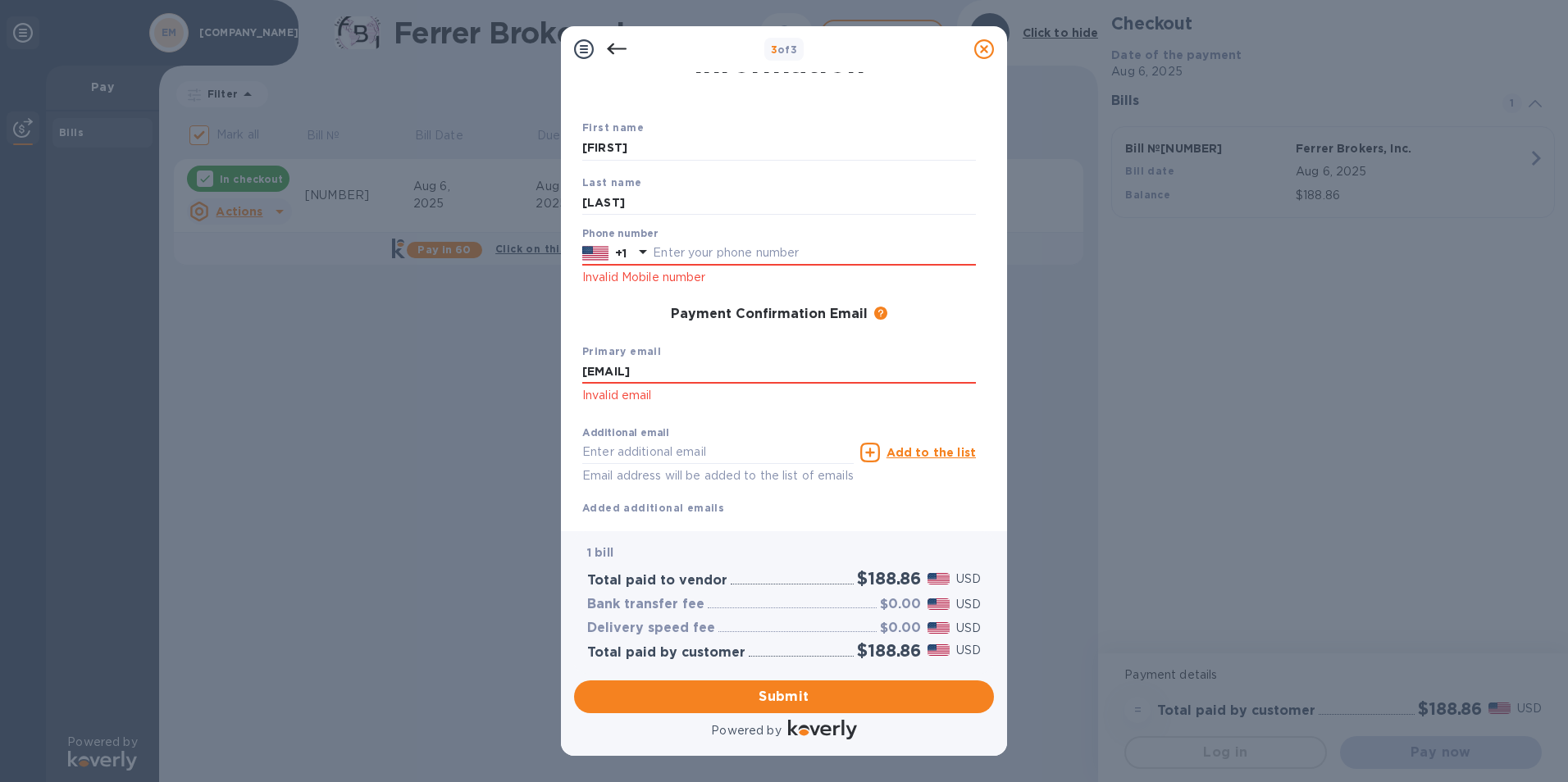 type on "[EMAIL]" 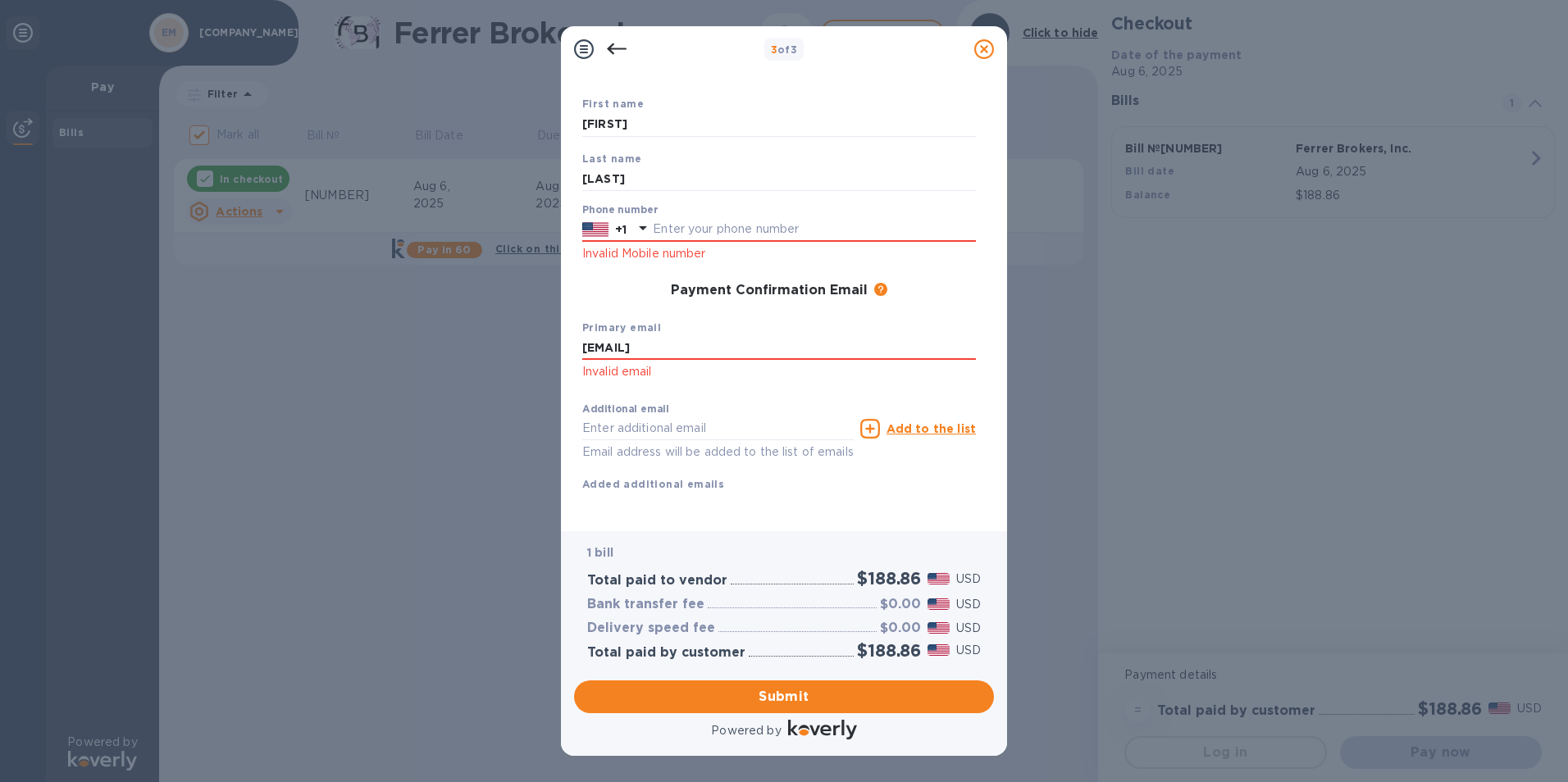 scroll, scrollTop: 102, scrollLeft: 0, axis: vertical 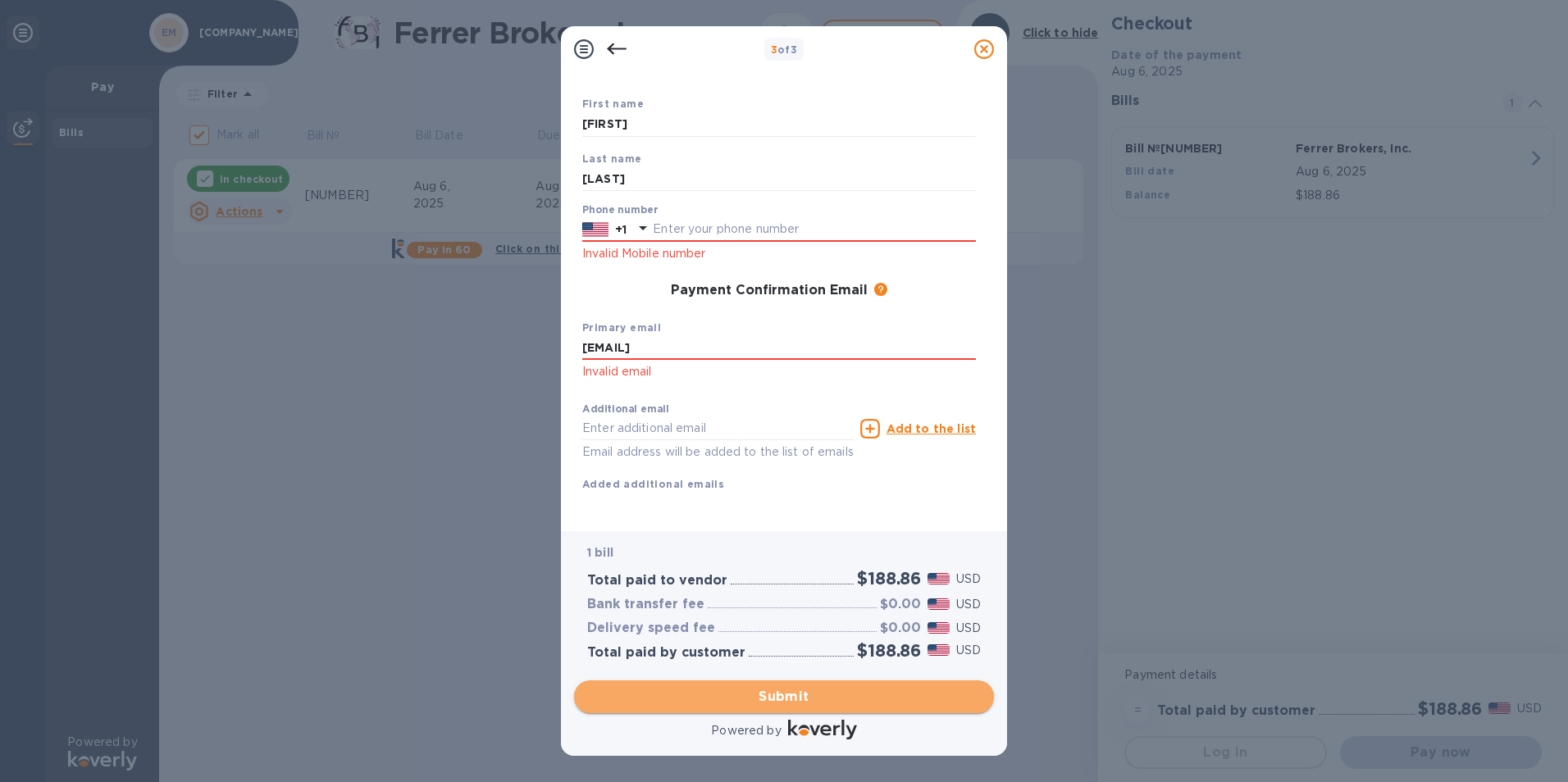 click on "Submit" at bounding box center [784, 697] 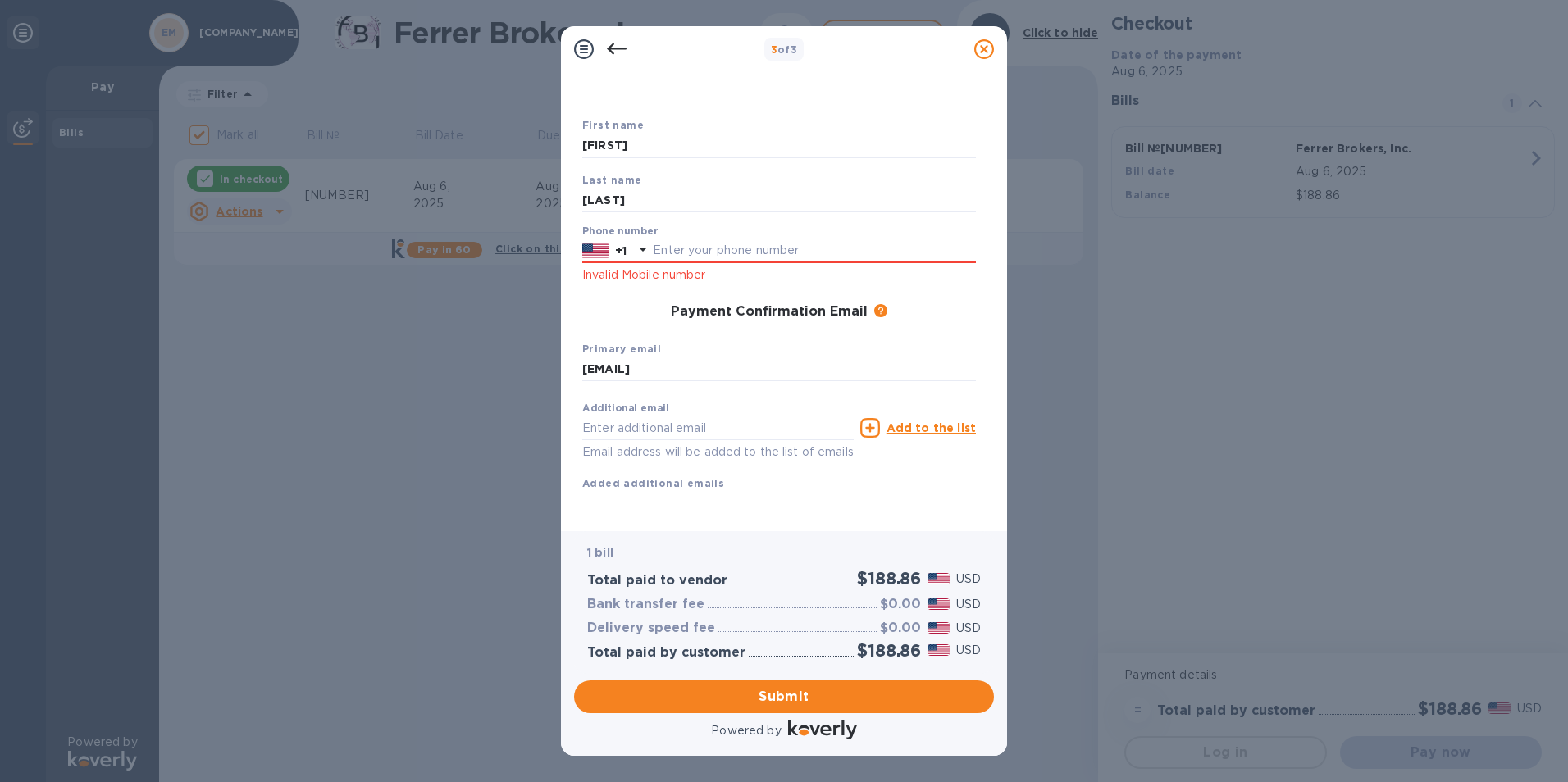 scroll, scrollTop: 0, scrollLeft: 0, axis: both 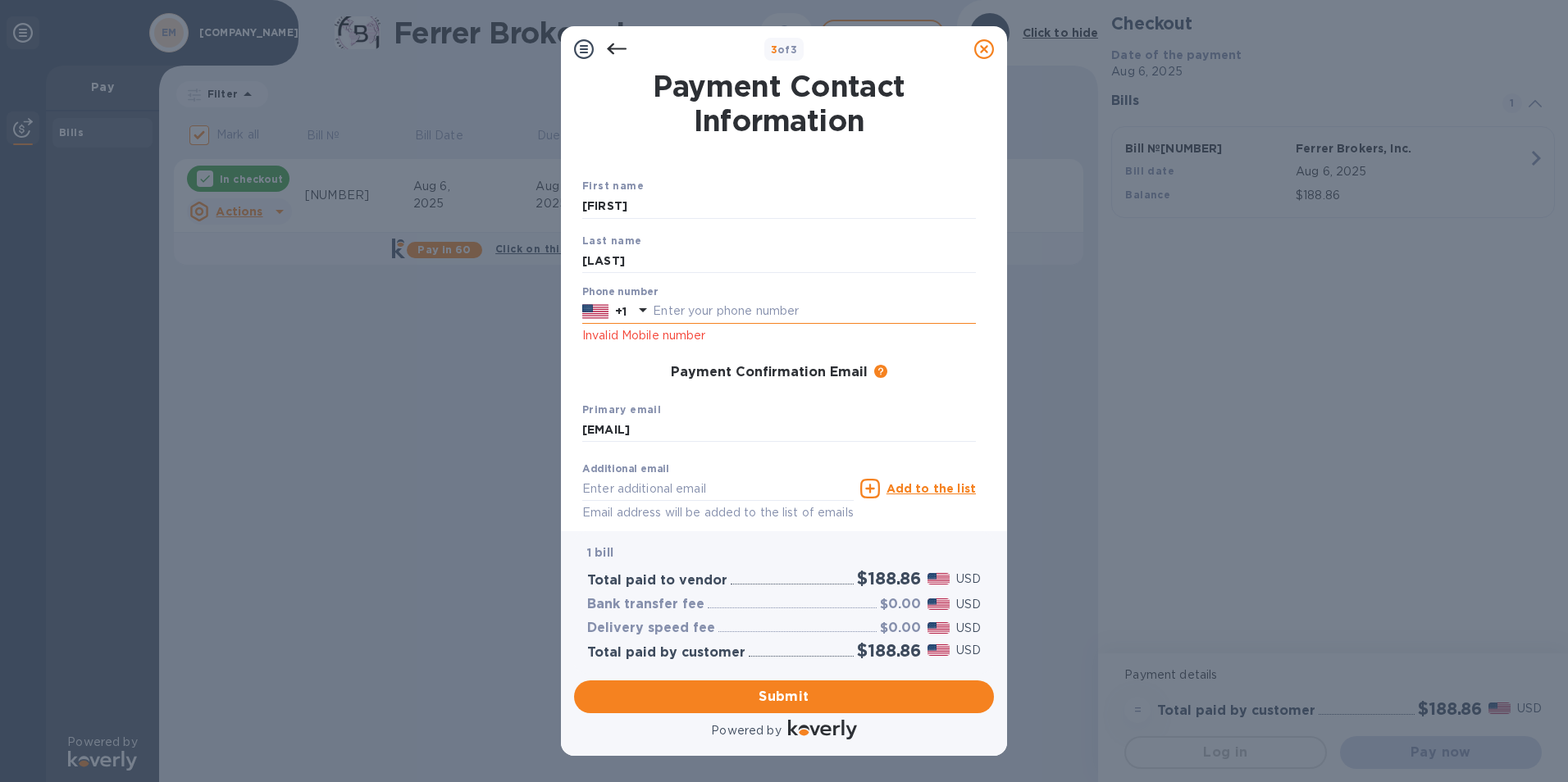 click at bounding box center (814, 311) 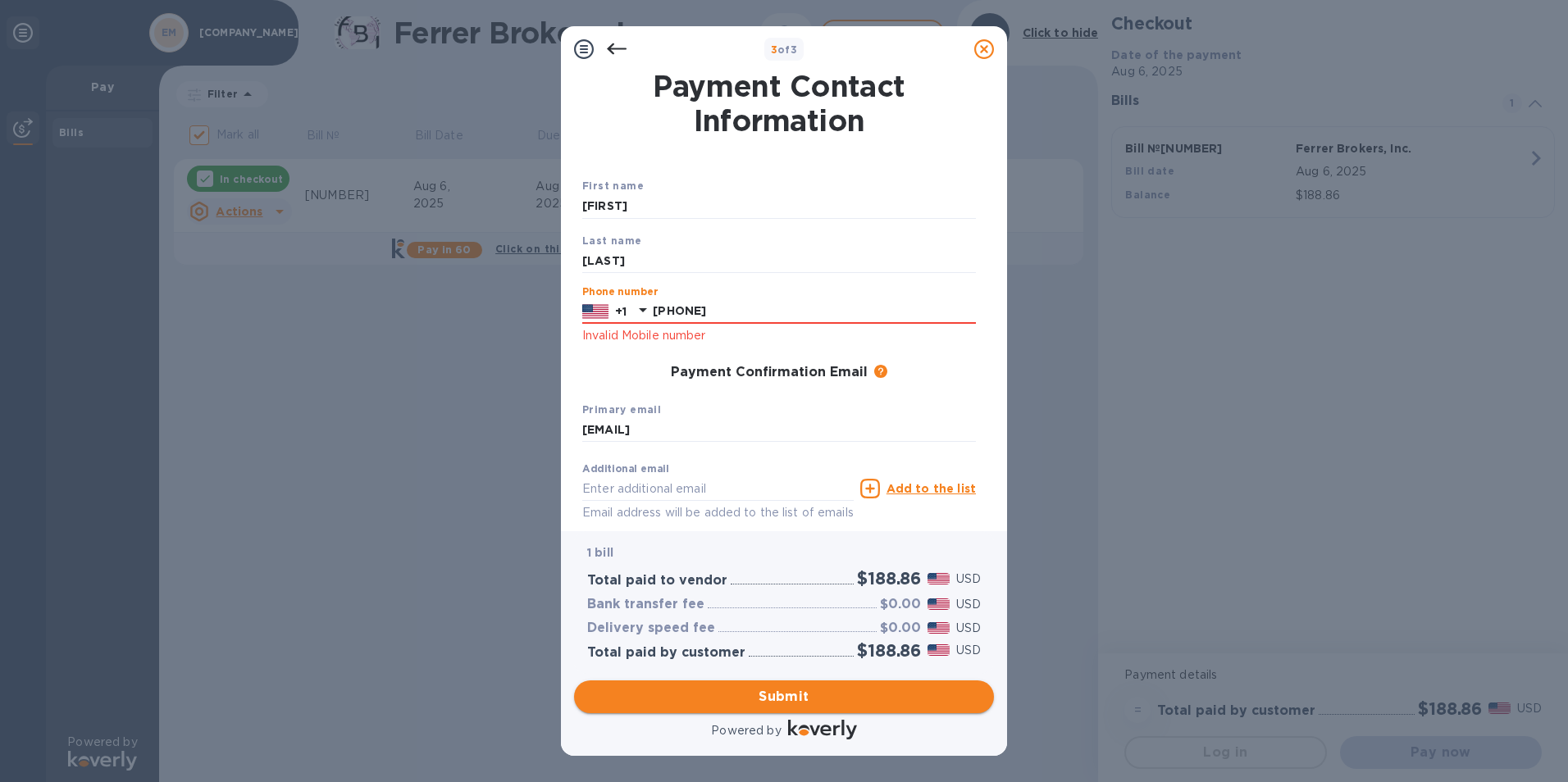 type on "[PHONE]" 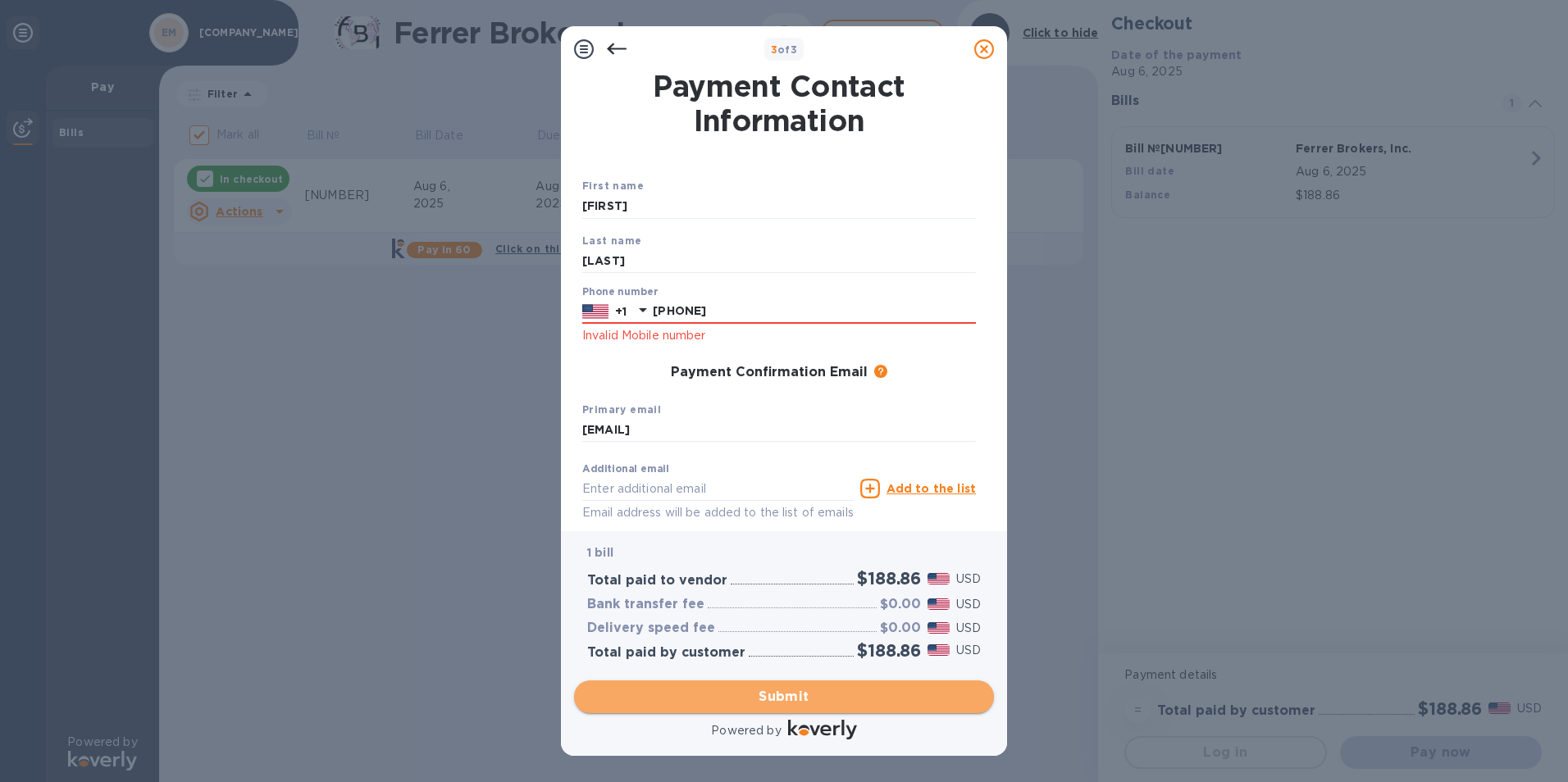 click on "Submit" at bounding box center [784, 697] 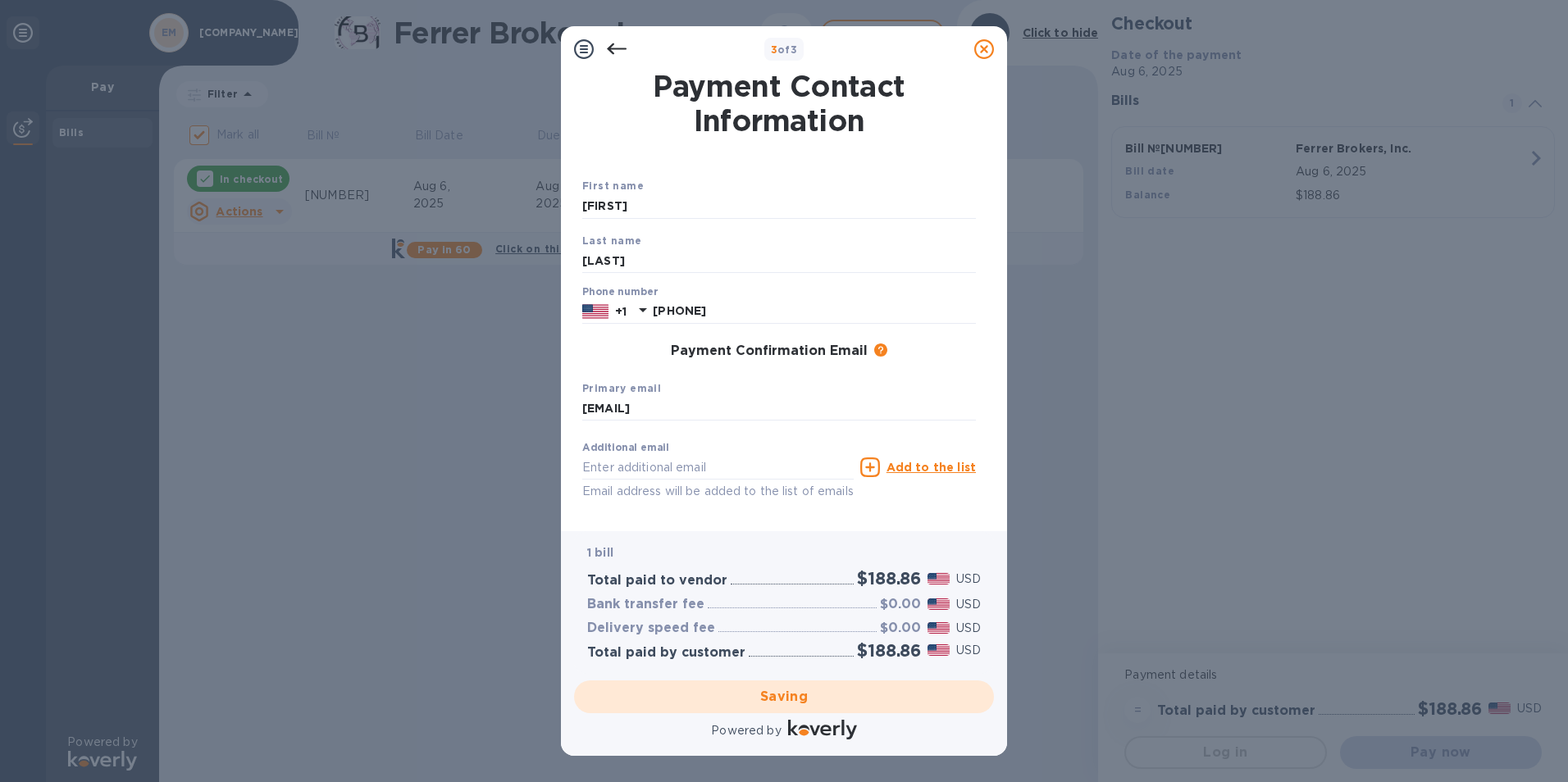 checkbox on "false" 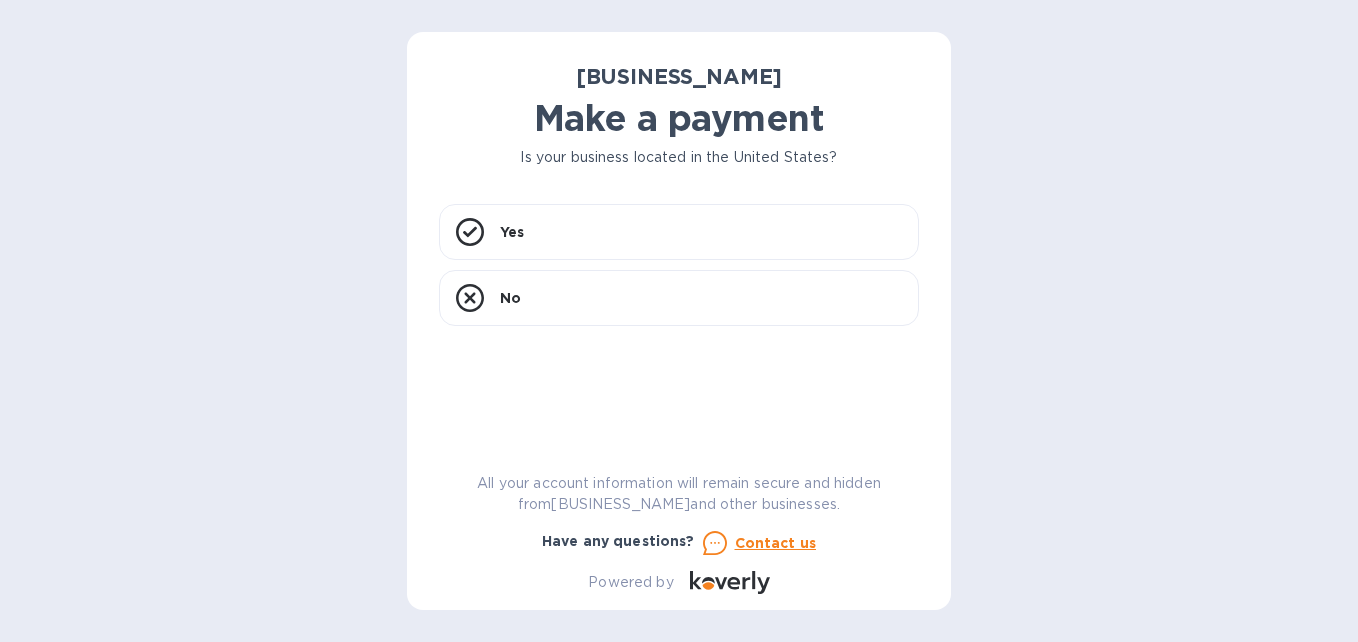 scroll, scrollTop: 0, scrollLeft: 0, axis: both 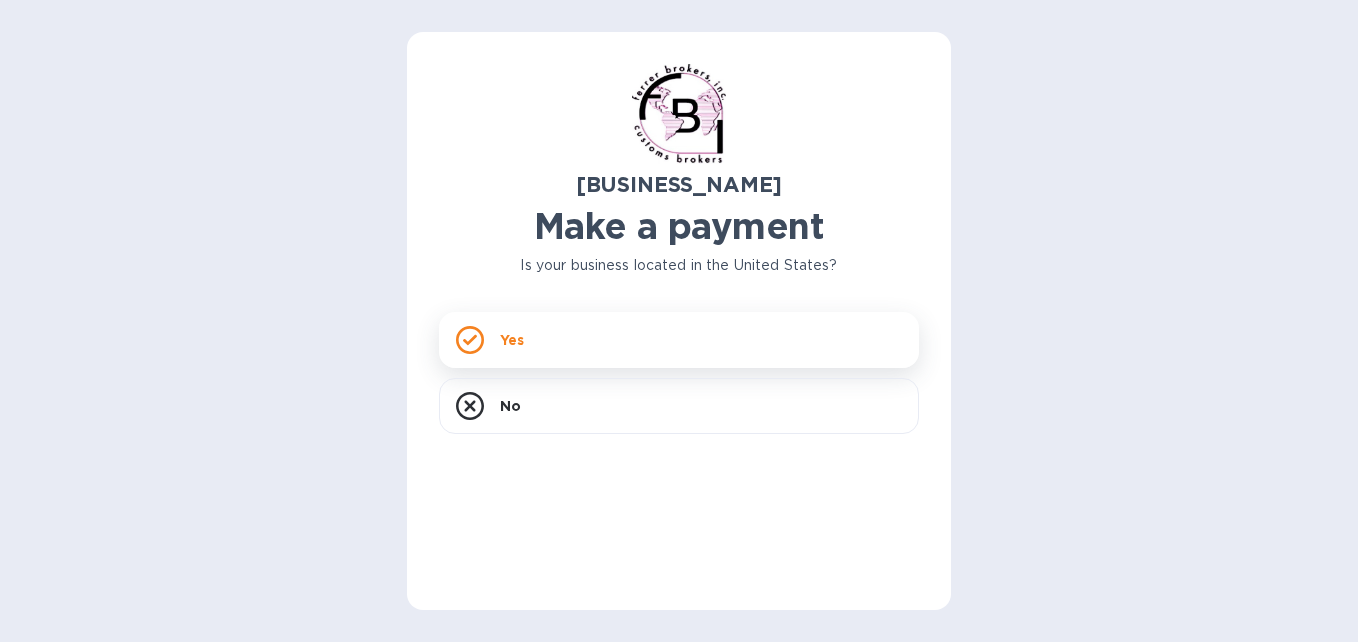 click on "Yes" at bounding box center [679, 340] 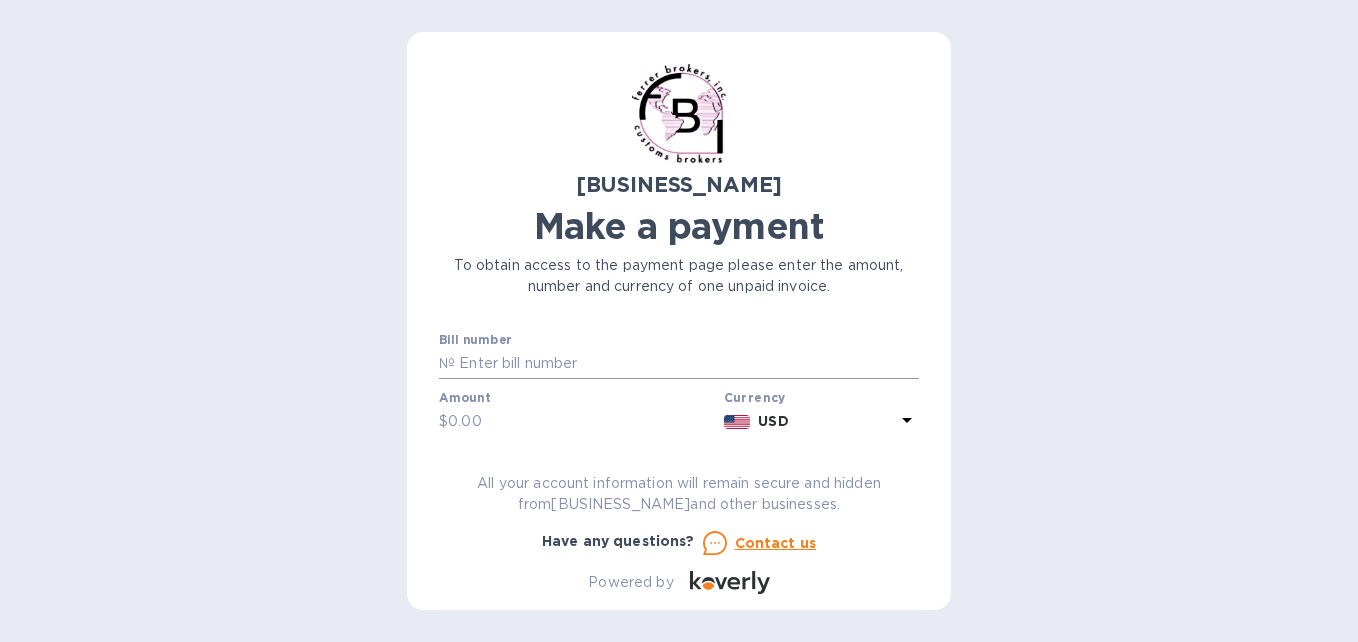 click at bounding box center (687, 364) 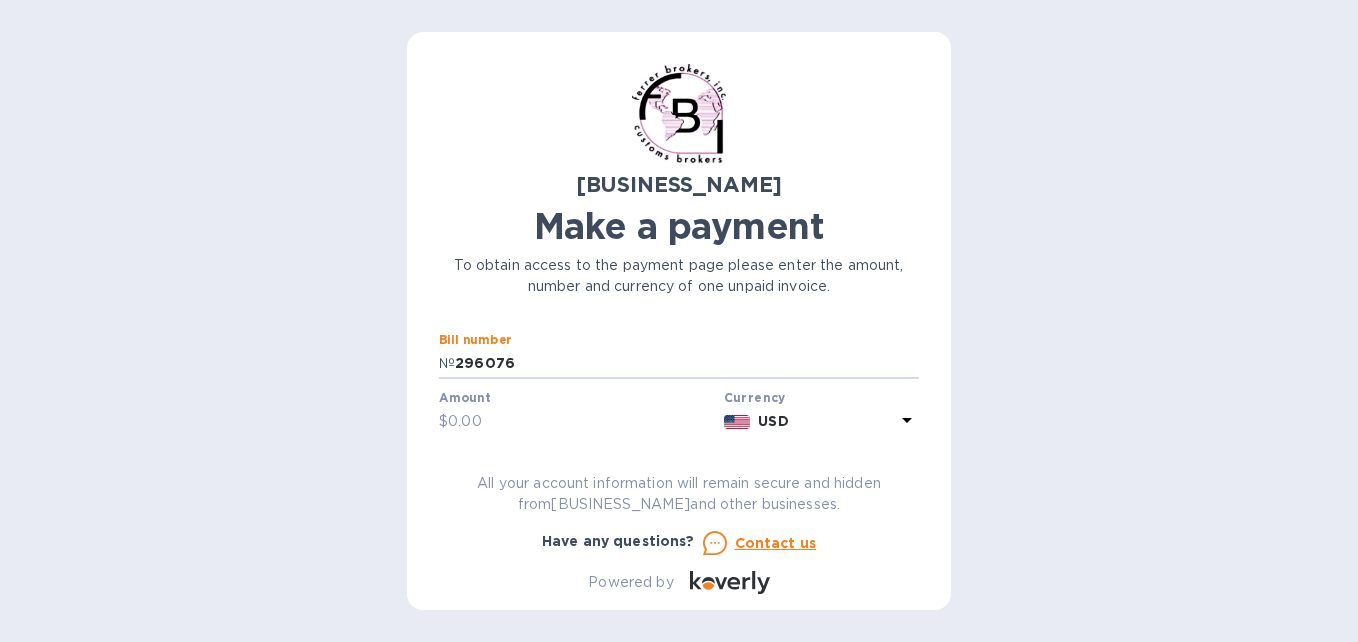 type on "296076" 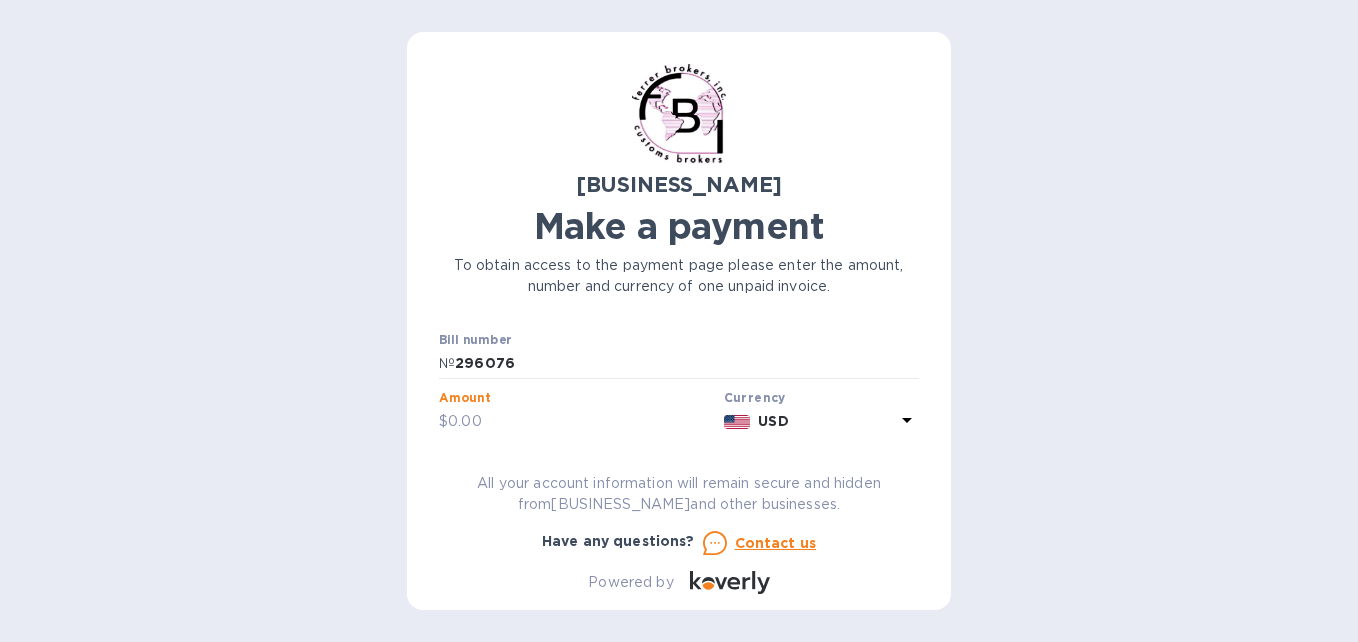 click at bounding box center (582, 422) 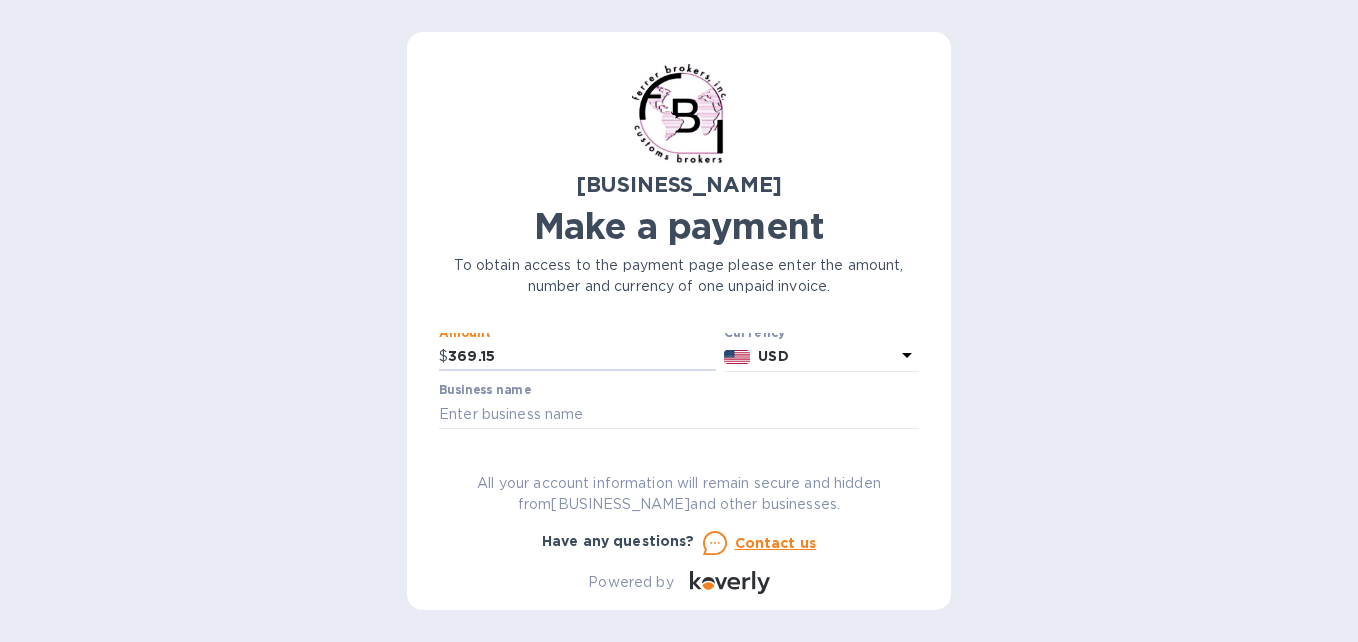 scroll, scrollTop: 100, scrollLeft: 0, axis: vertical 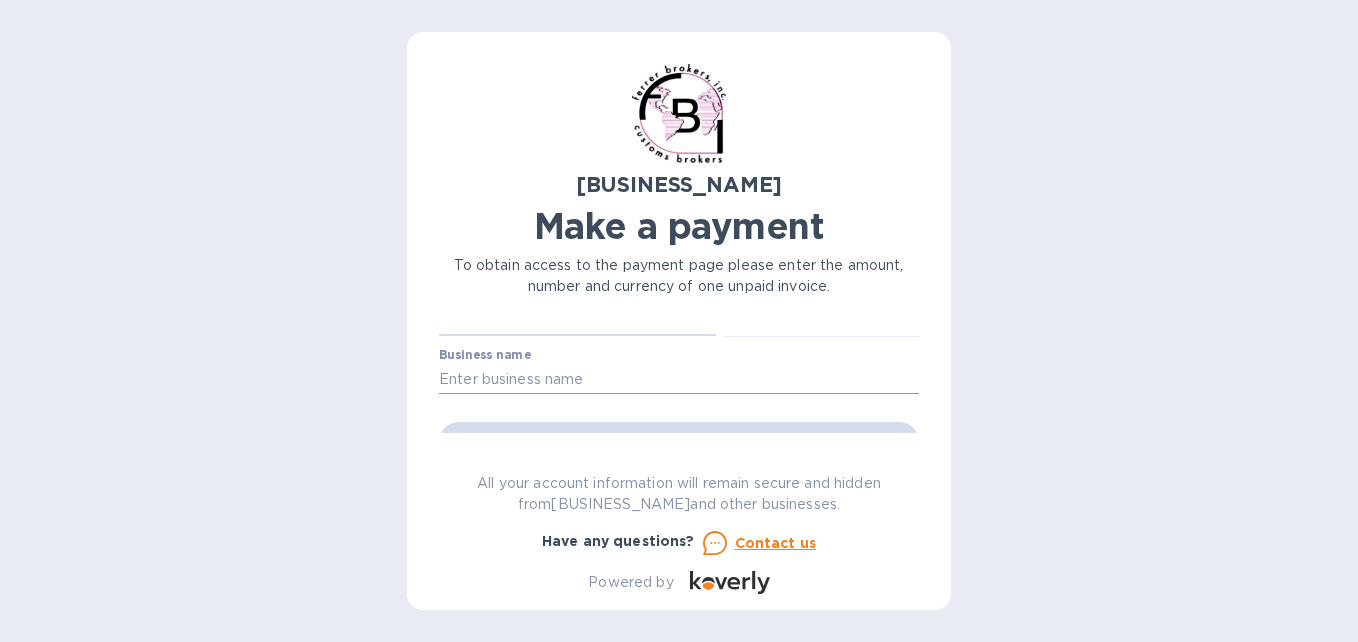type on "369.15" 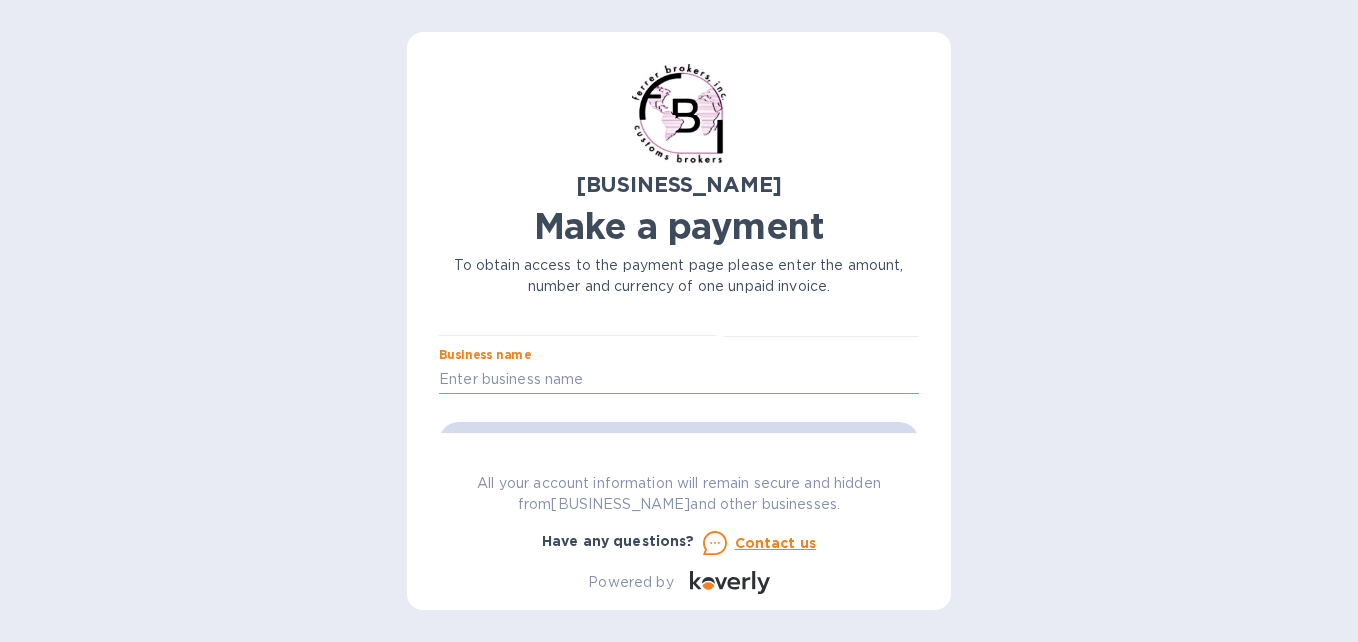 type on "[COMPANY_NAME]" 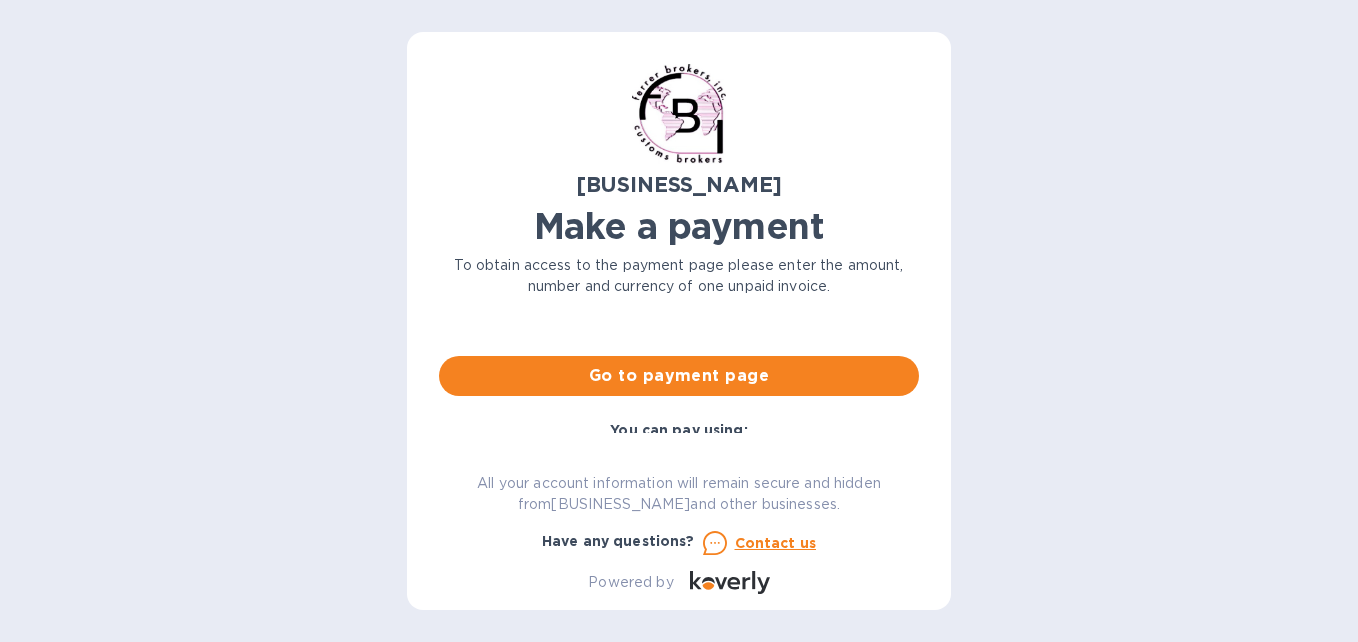 scroll, scrollTop: 200, scrollLeft: 0, axis: vertical 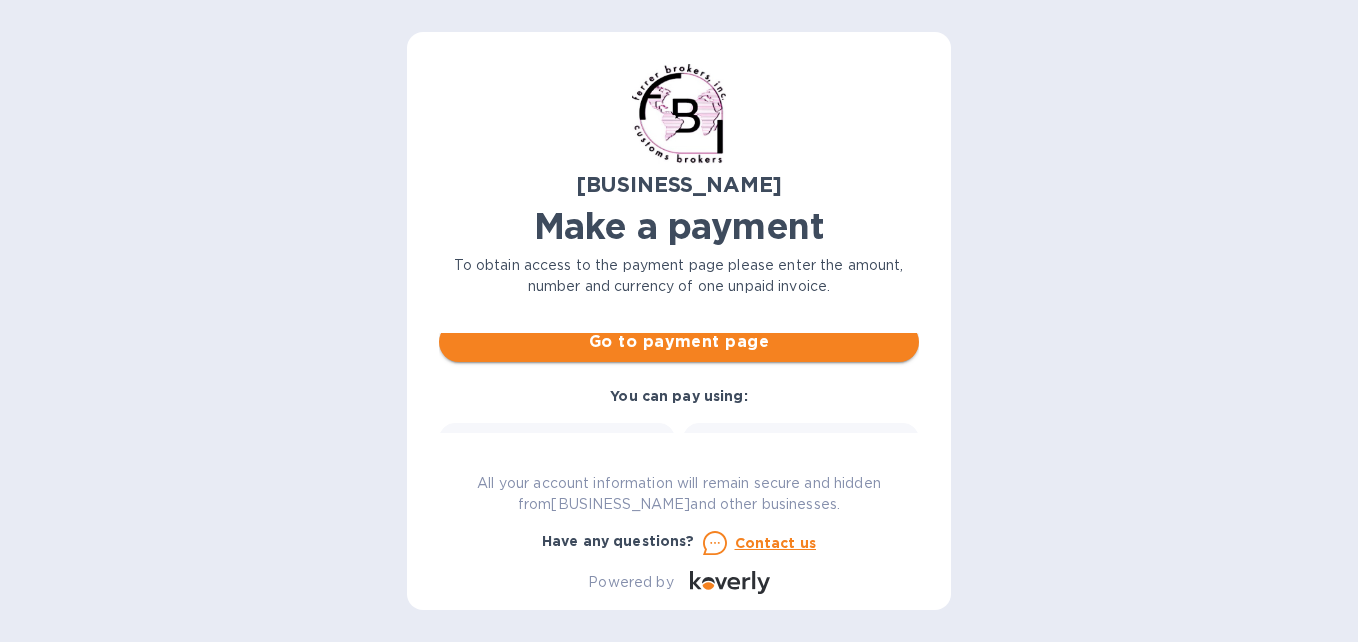 click on "Go to payment page" at bounding box center [679, 342] 